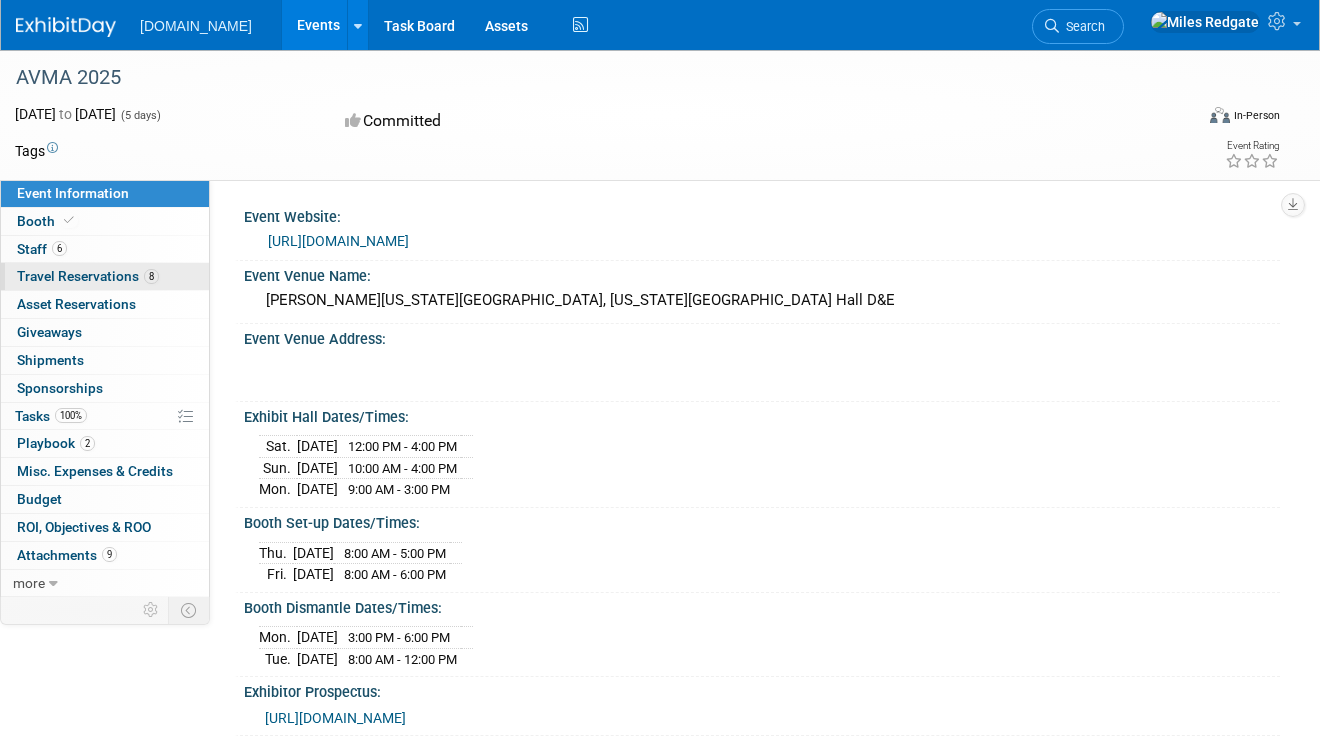scroll, scrollTop: 0, scrollLeft: 0, axis: both 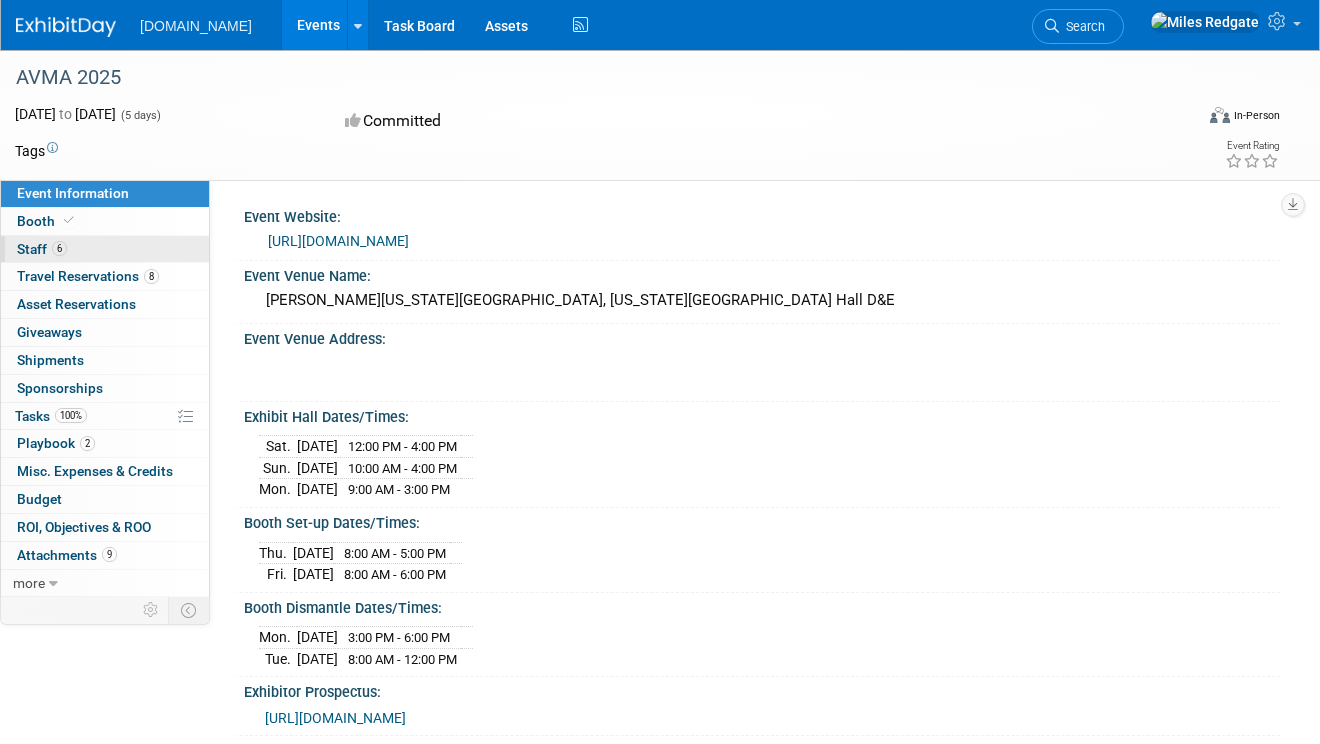 click on "Staff 6" at bounding box center [42, 249] 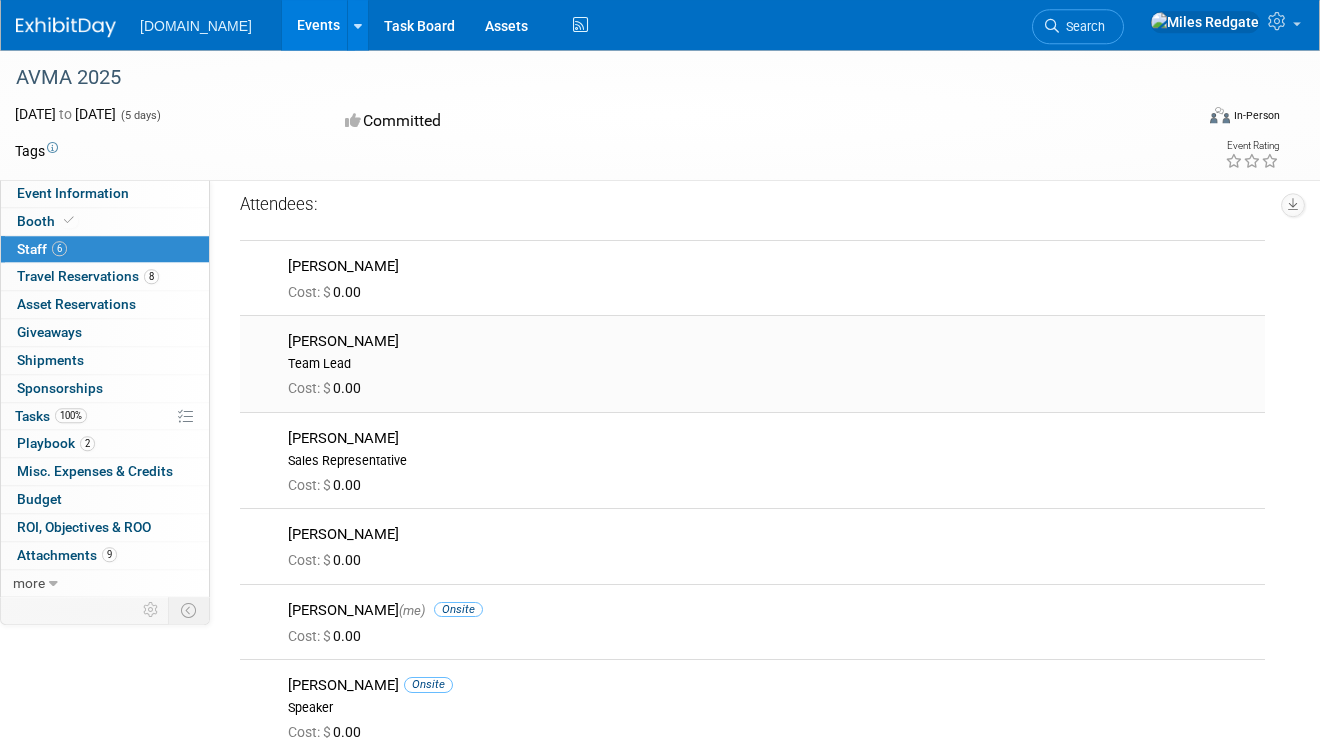 scroll, scrollTop: 0, scrollLeft: 0, axis: both 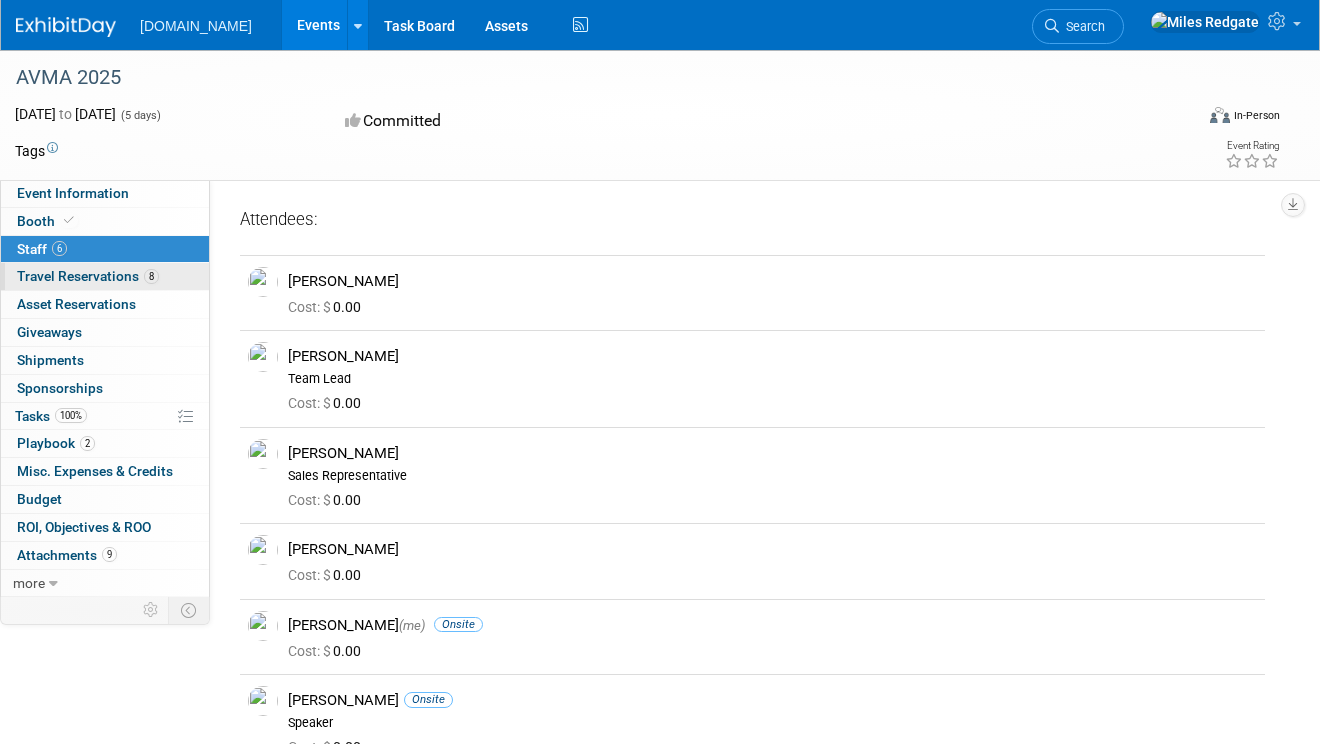 click on "Travel Reservations 8" at bounding box center [88, 276] 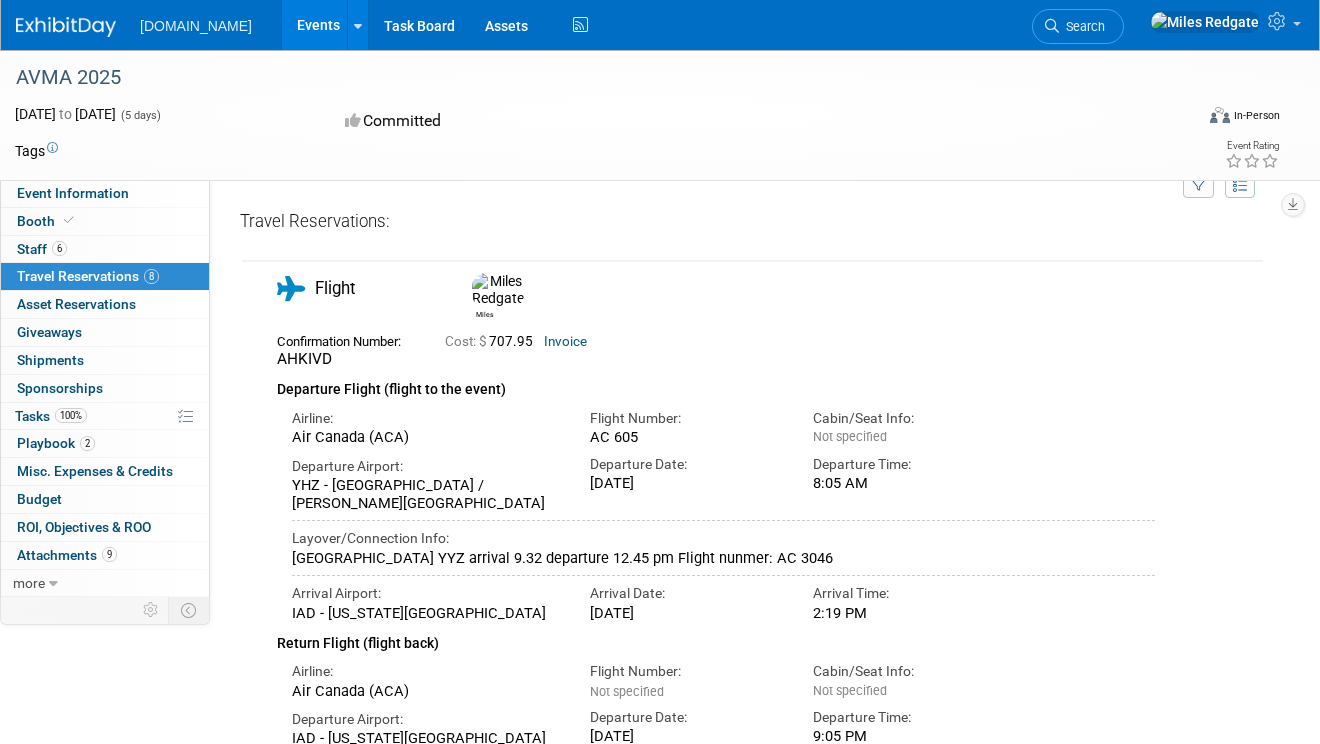 scroll, scrollTop: 0, scrollLeft: 0, axis: both 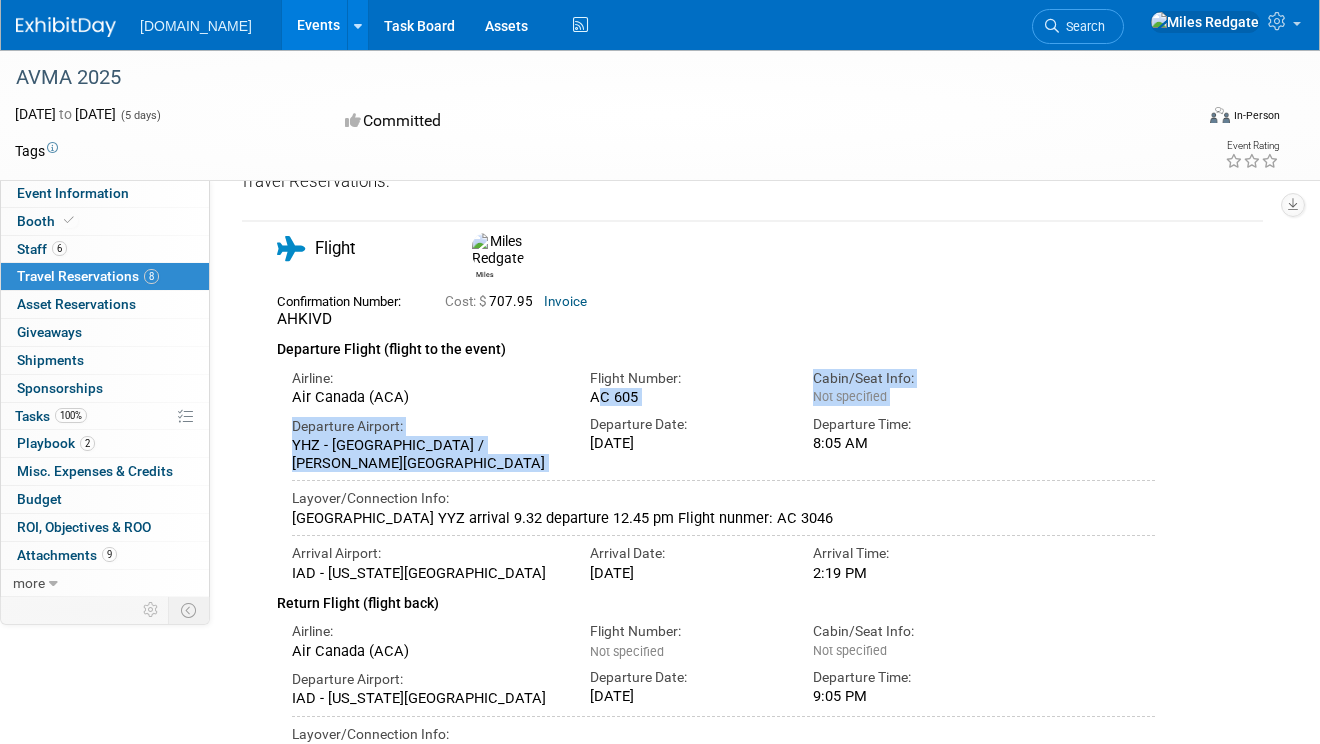 drag, startPoint x: 583, startPoint y: 388, endPoint x: 600, endPoint y: 409, distance: 27.018513 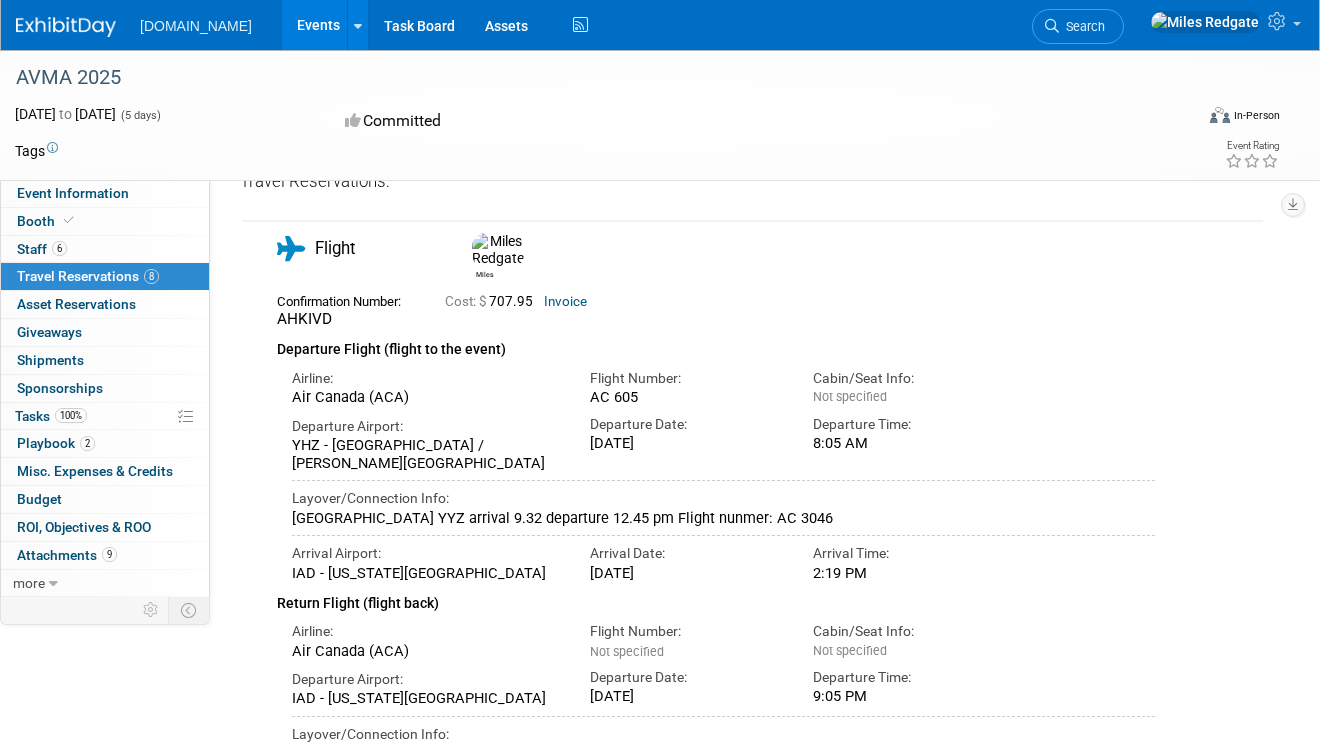 click on "Departure Date:
[DATE]" at bounding box center (686, 430) 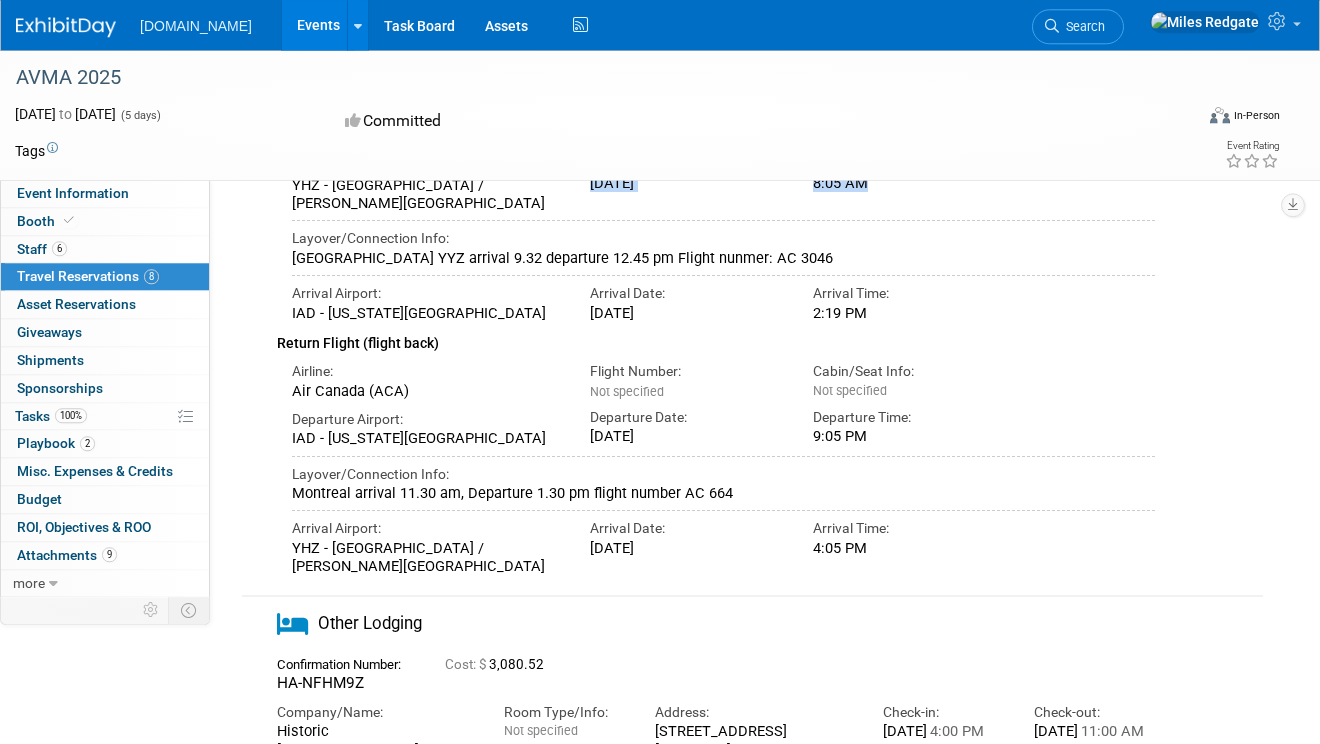 scroll, scrollTop: 704, scrollLeft: 0, axis: vertical 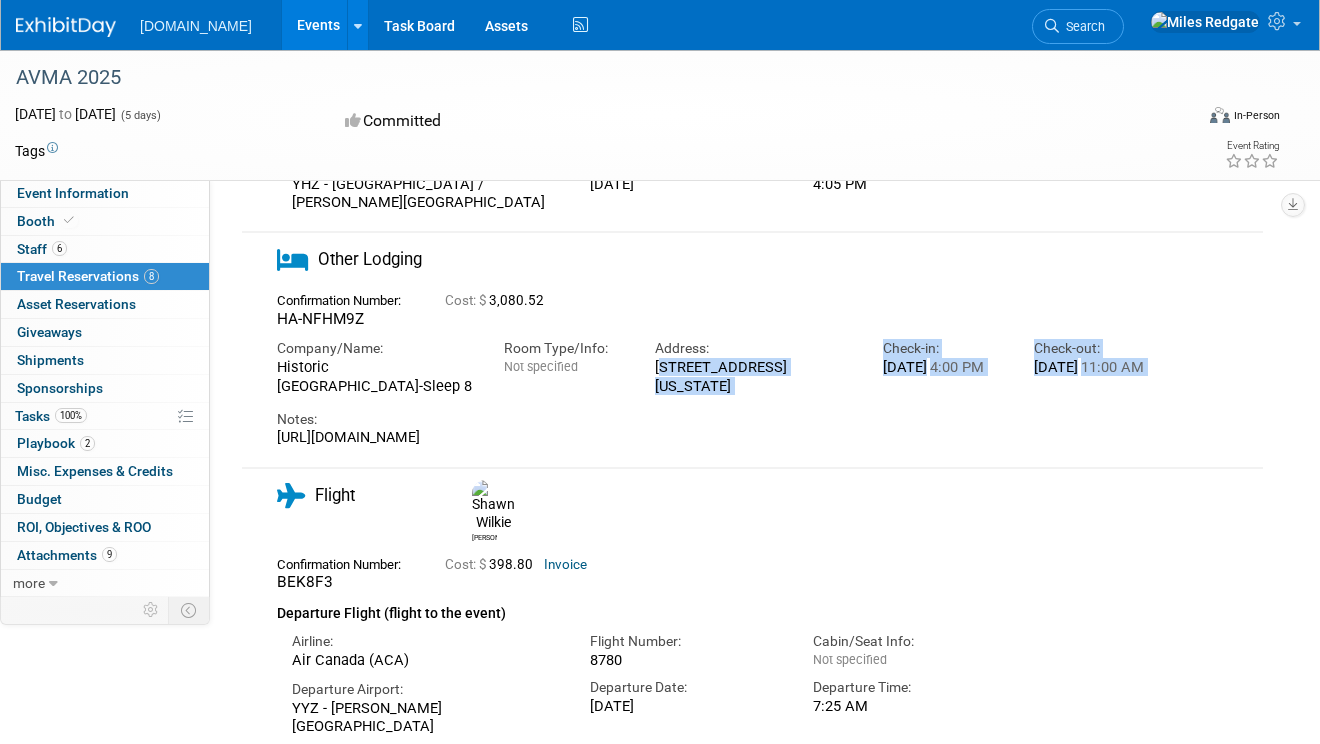 drag, startPoint x: 643, startPoint y: 401, endPoint x: 674, endPoint y: 447, distance: 55.470715 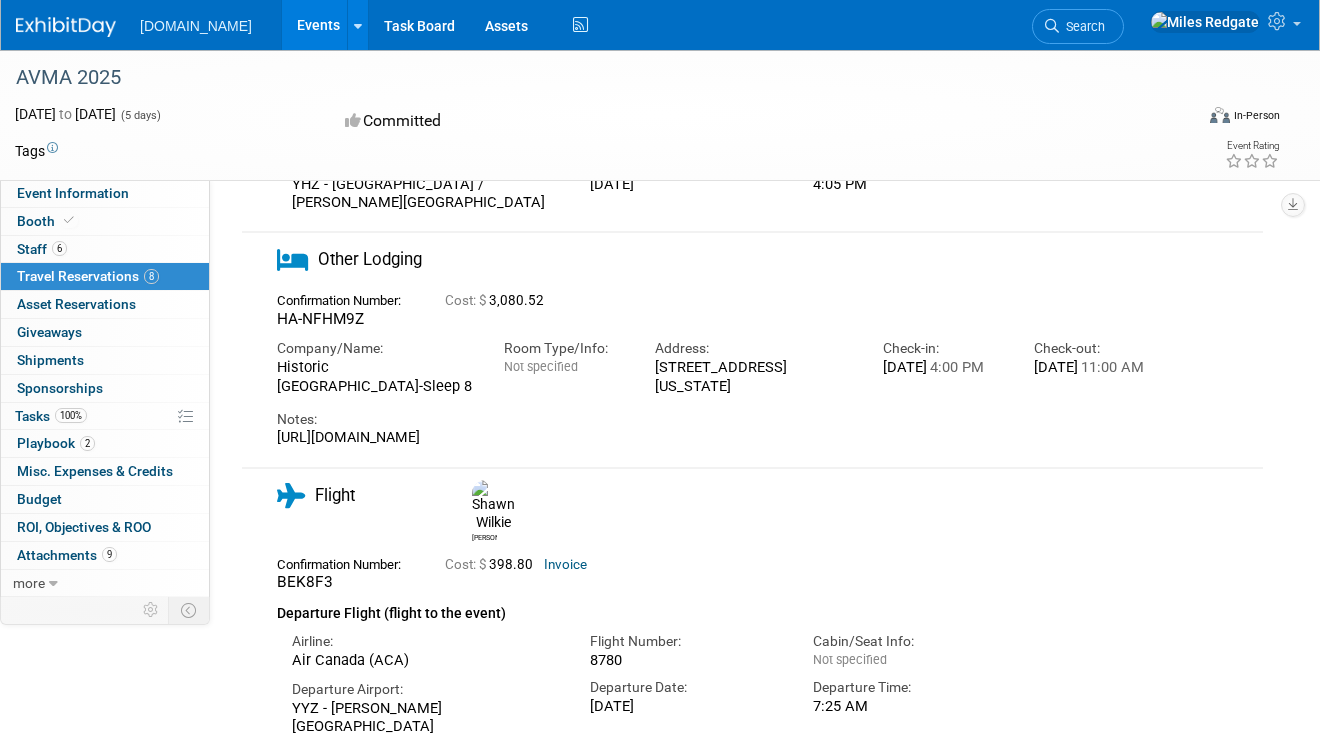 drag, startPoint x: 694, startPoint y: 407, endPoint x: 706, endPoint y: 426, distance: 22.472204 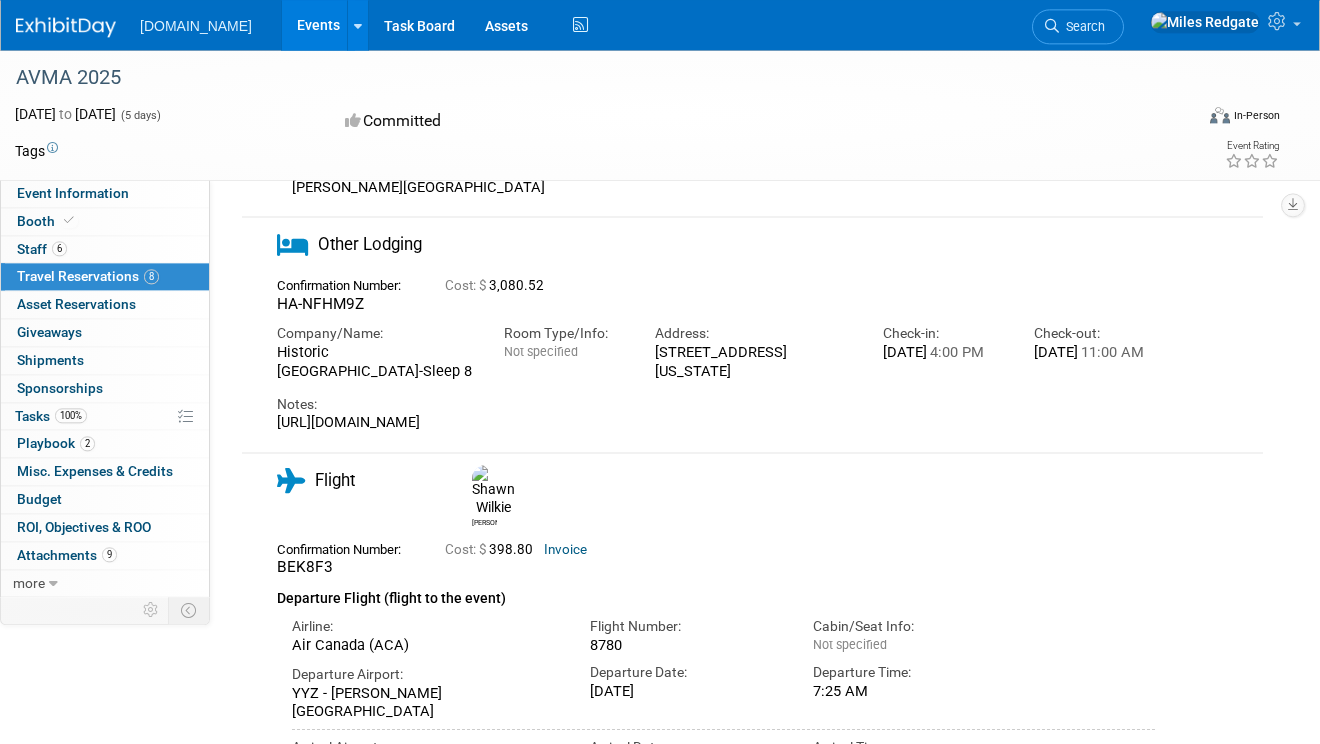 scroll, scrollTop: 736, scrollLeft: 0, axis: vertical 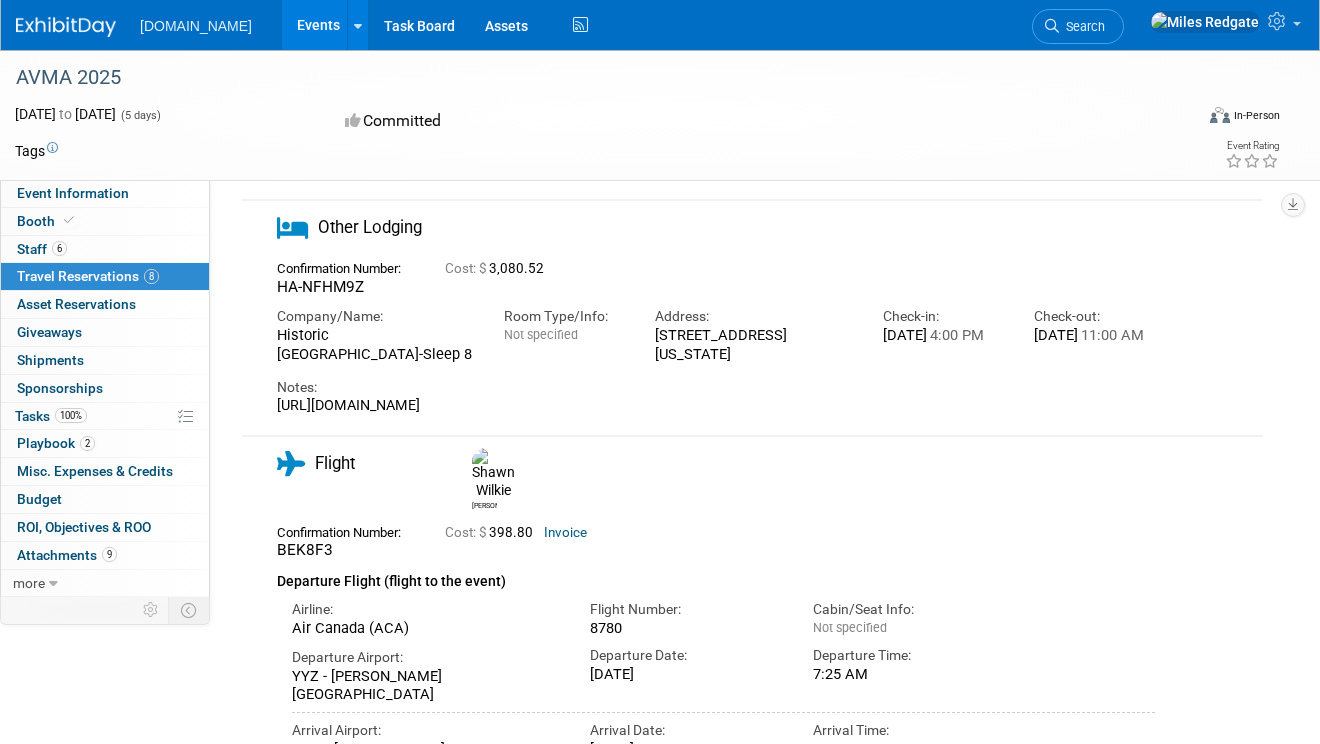 click on "[STREET_ADDRESS][US_STATE]" at bounding box center (753, 344) 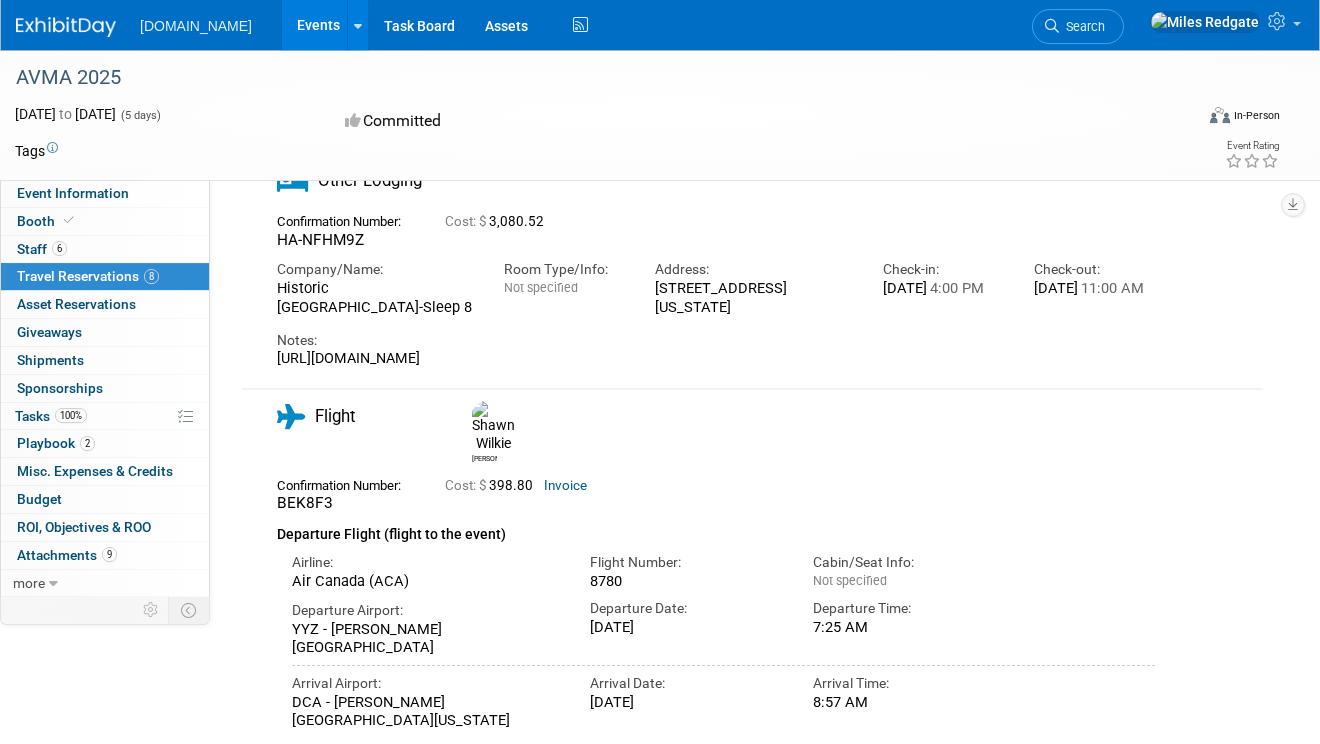 scroll, scrollTop: 832, scrollLeft: 0, axis: vertical 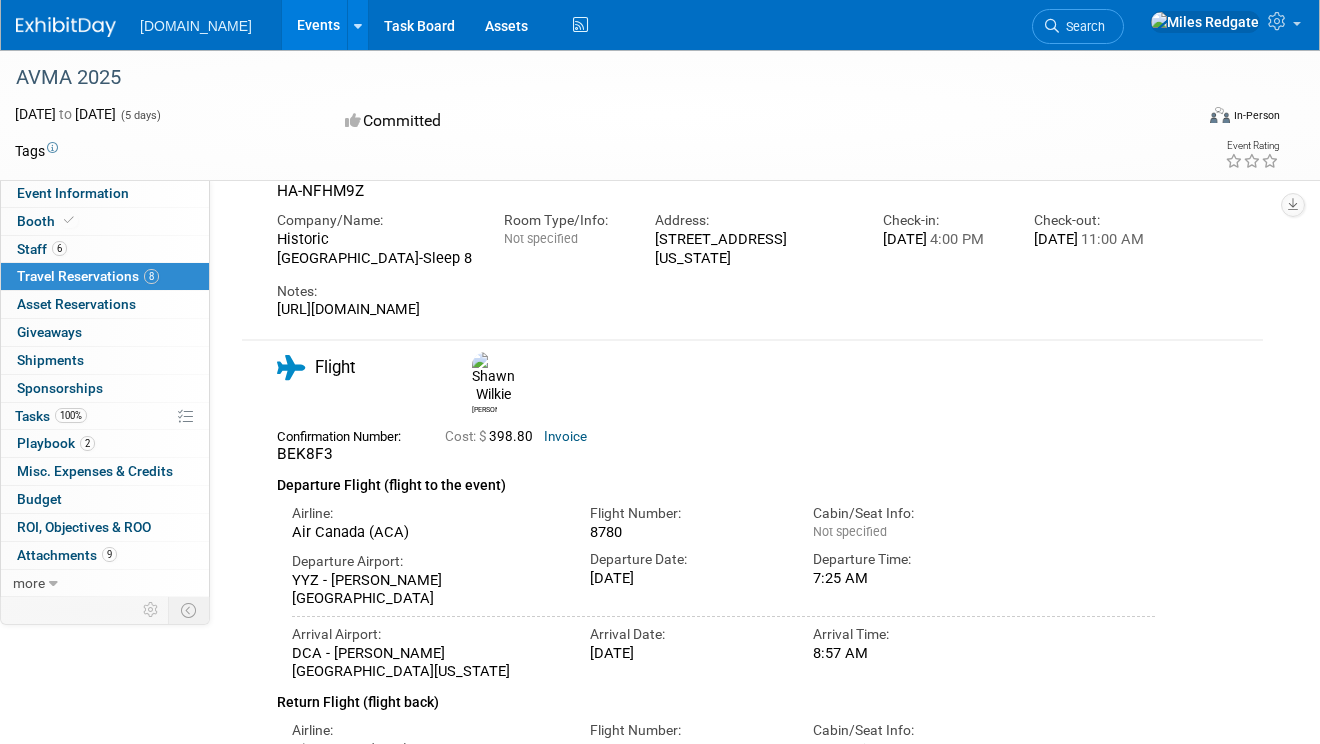 drag, startPoint x: 724, startPoint y: 260, endPoint x: 732, endPoint y: 296, distance: 36.878178 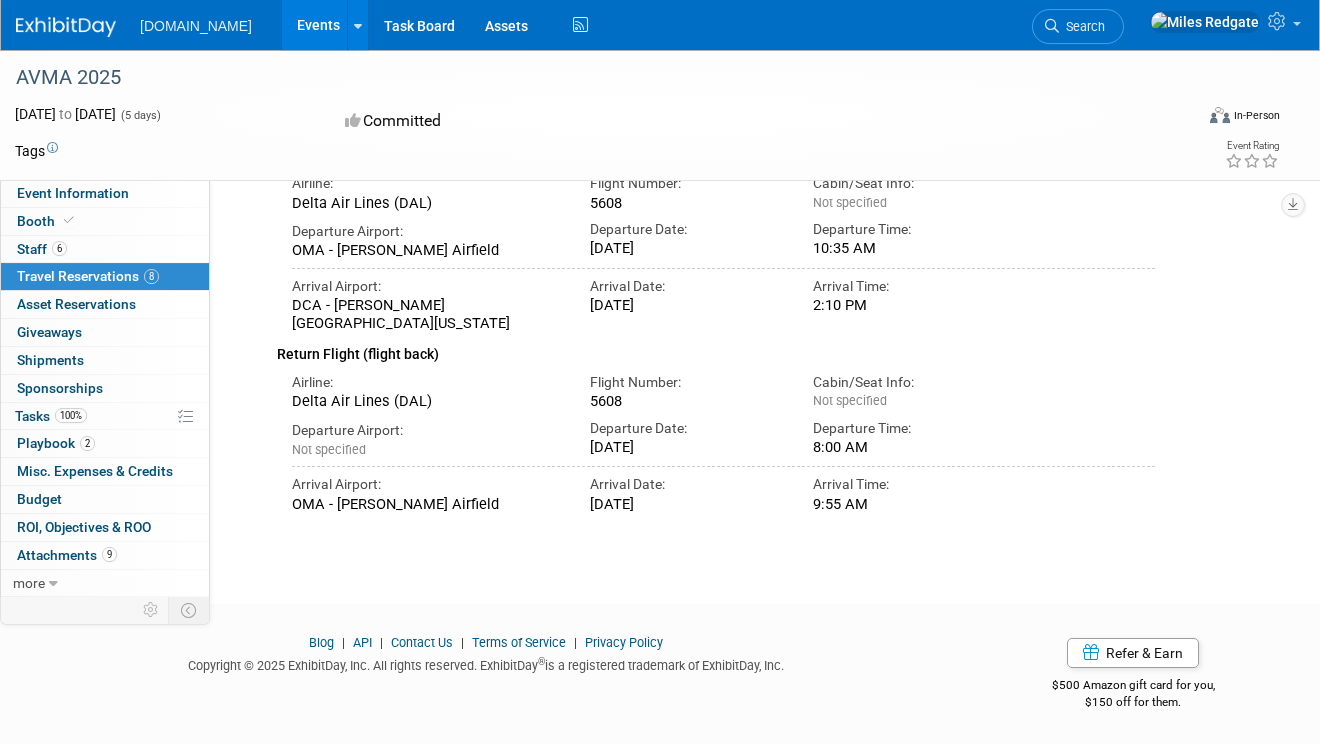scroll, scrollTop: 3800, scrollLeft: 0, axis: vertical 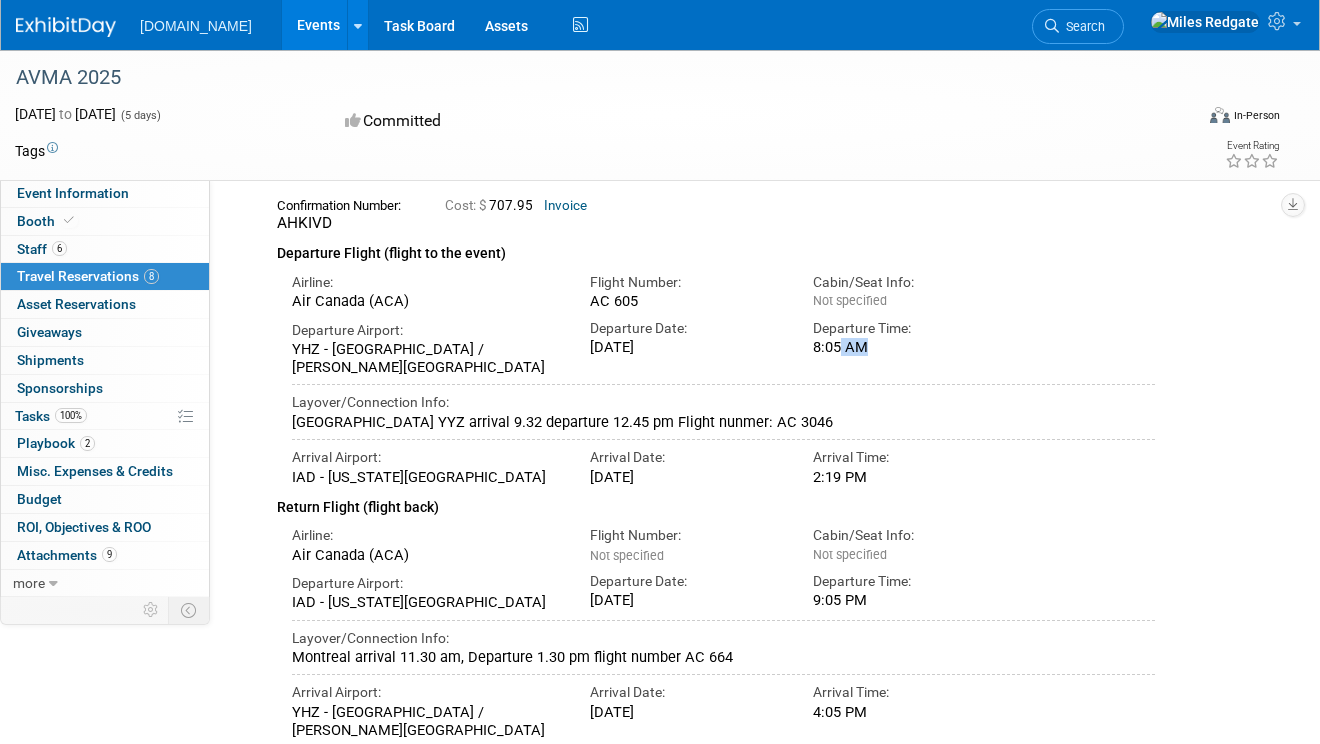drag, startPoint x: 895, startPoint y: 337, endPoint x: 839, endPoint y: 336, distance: 56.008926 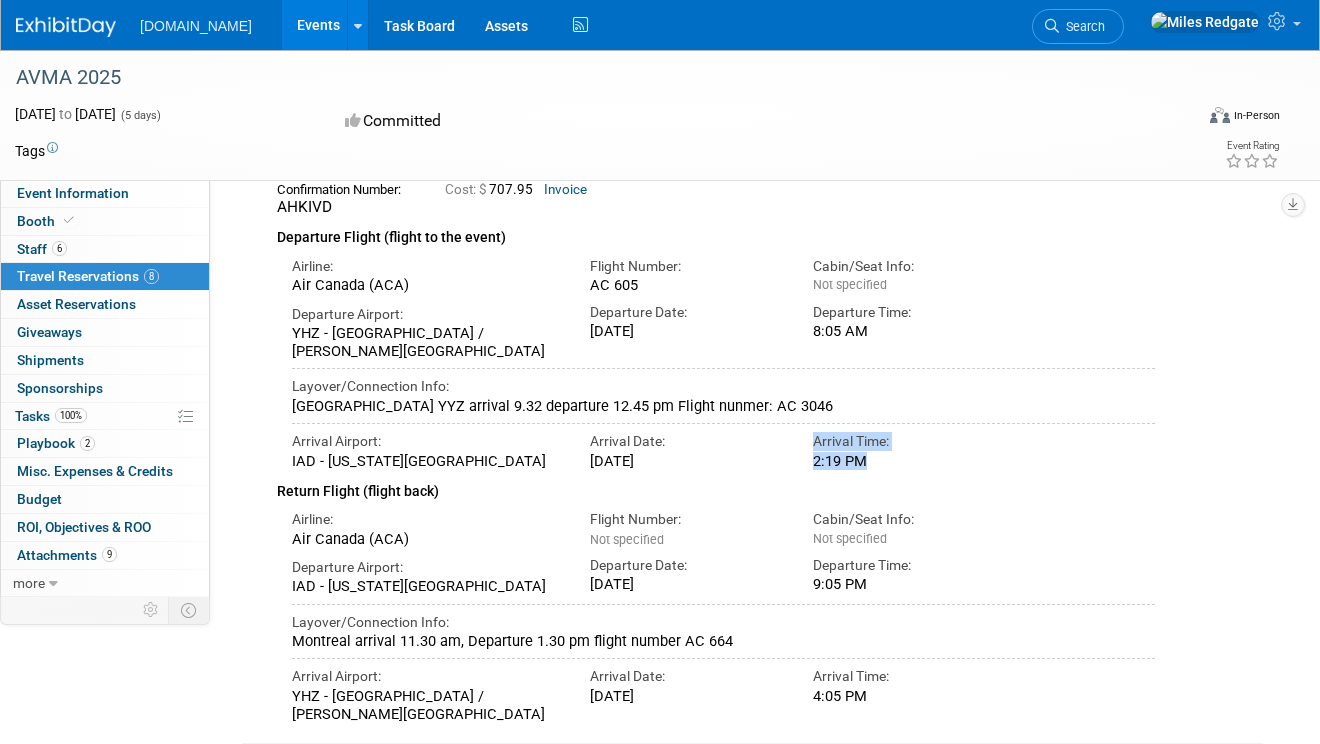 drag, startPoint x: 825, startPoint y: 452, endPoint x: 879, endPoint y: 457, distance: 54.230988 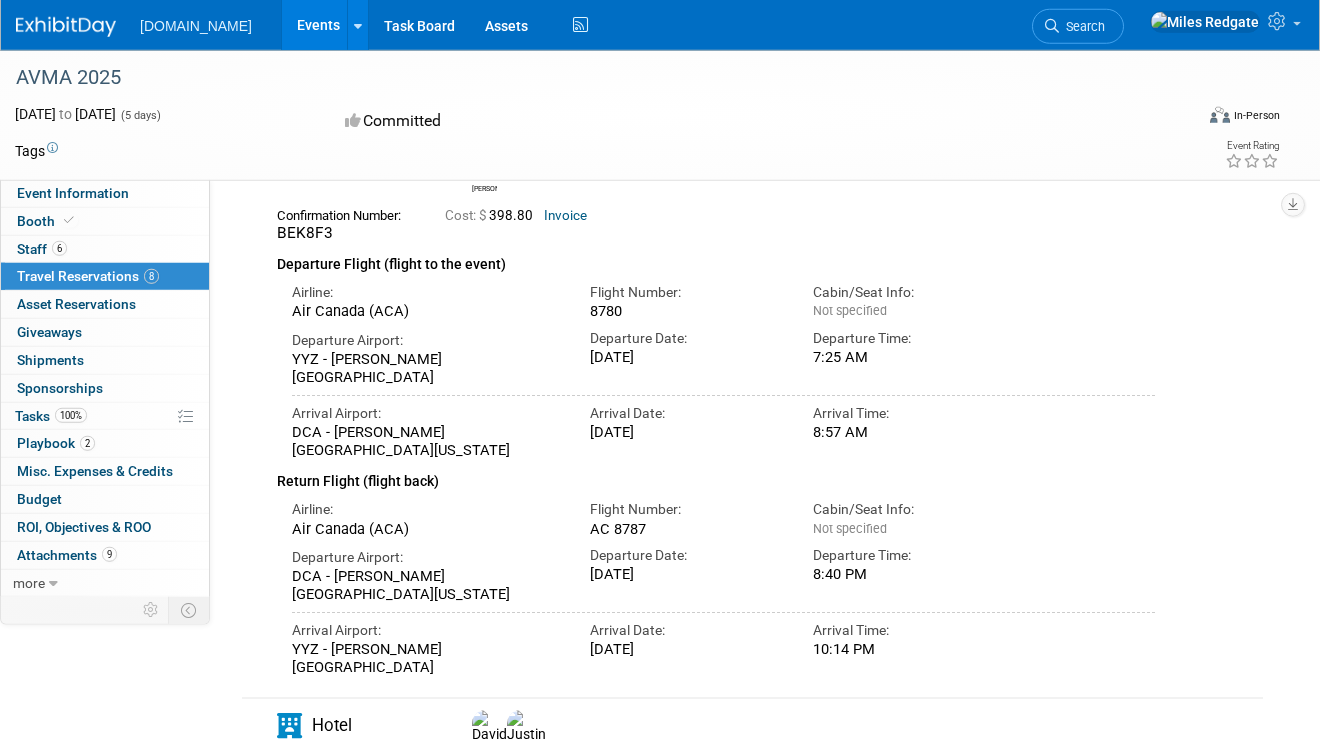 scroll, scrollTop: 1056, scrollLeft: 0, axis: vertical 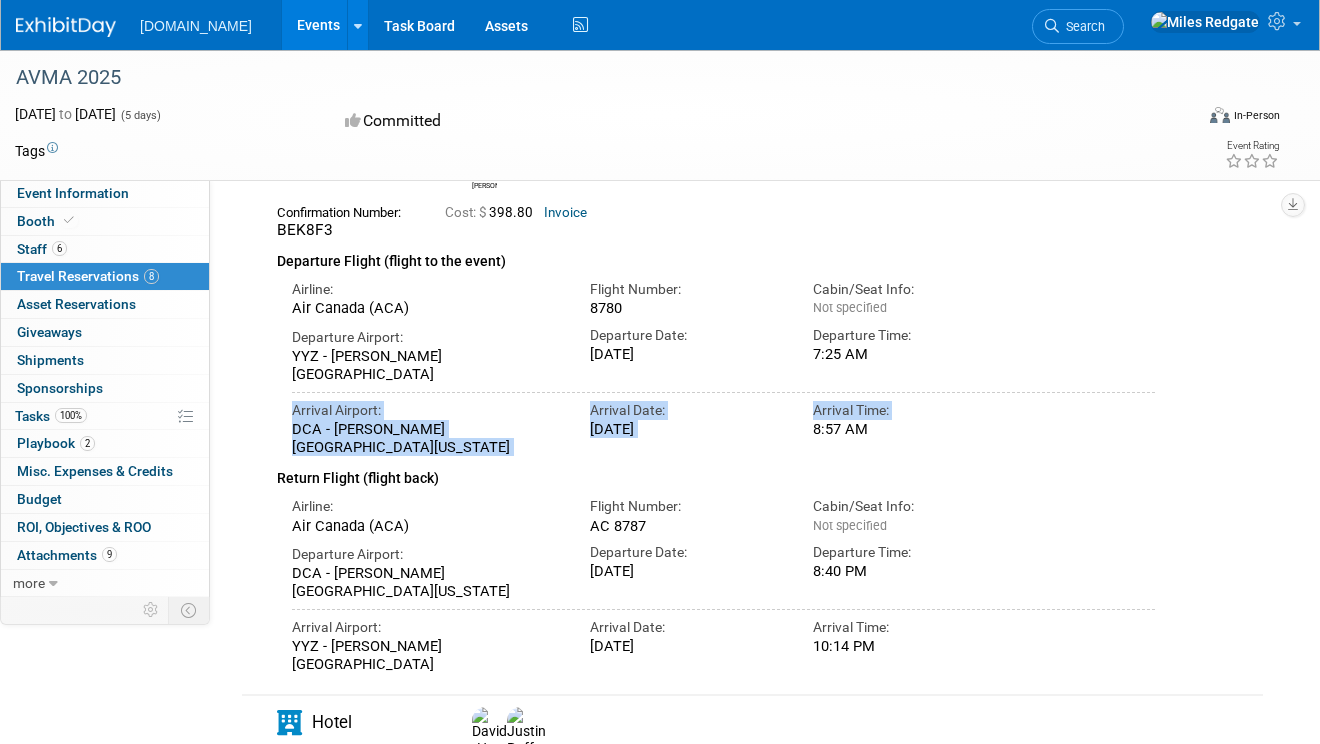drag, startPoint x: 819, startPoint y: 456, endPoint x: 909, endPoint y: 465, distance: 90.44888 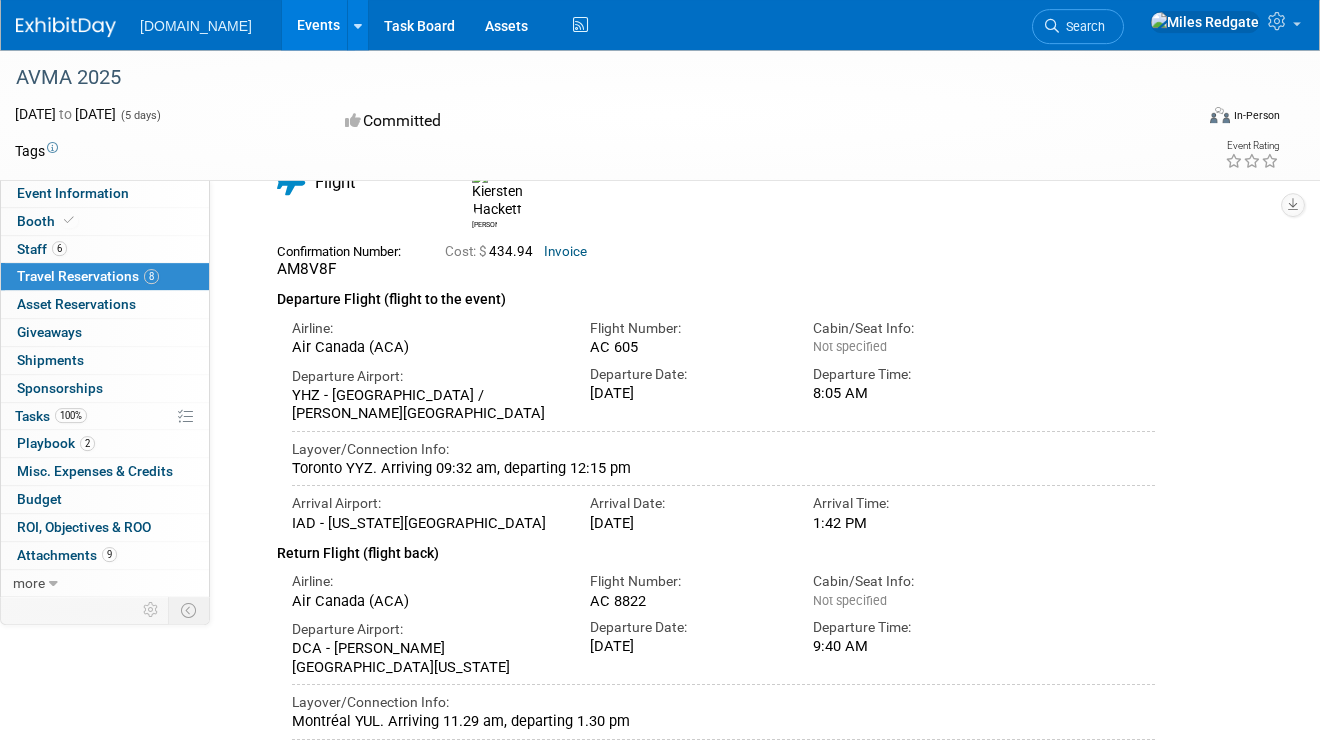 scroll, scrollTop: 1808, scrollLeft: 0, axis: vertical 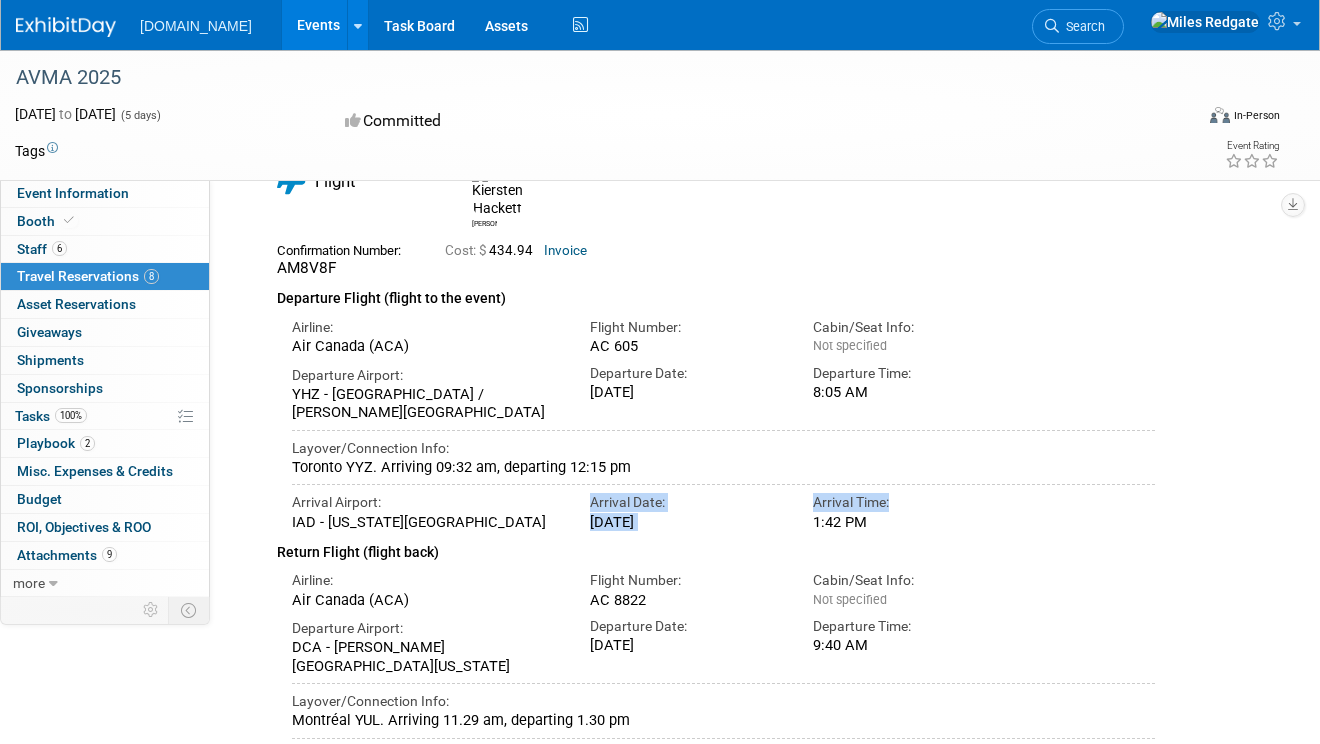 drag, startPoint x: 798, startPoint y: 491, endPoint x: 901, endPoint y: 494, distance: 103.04368 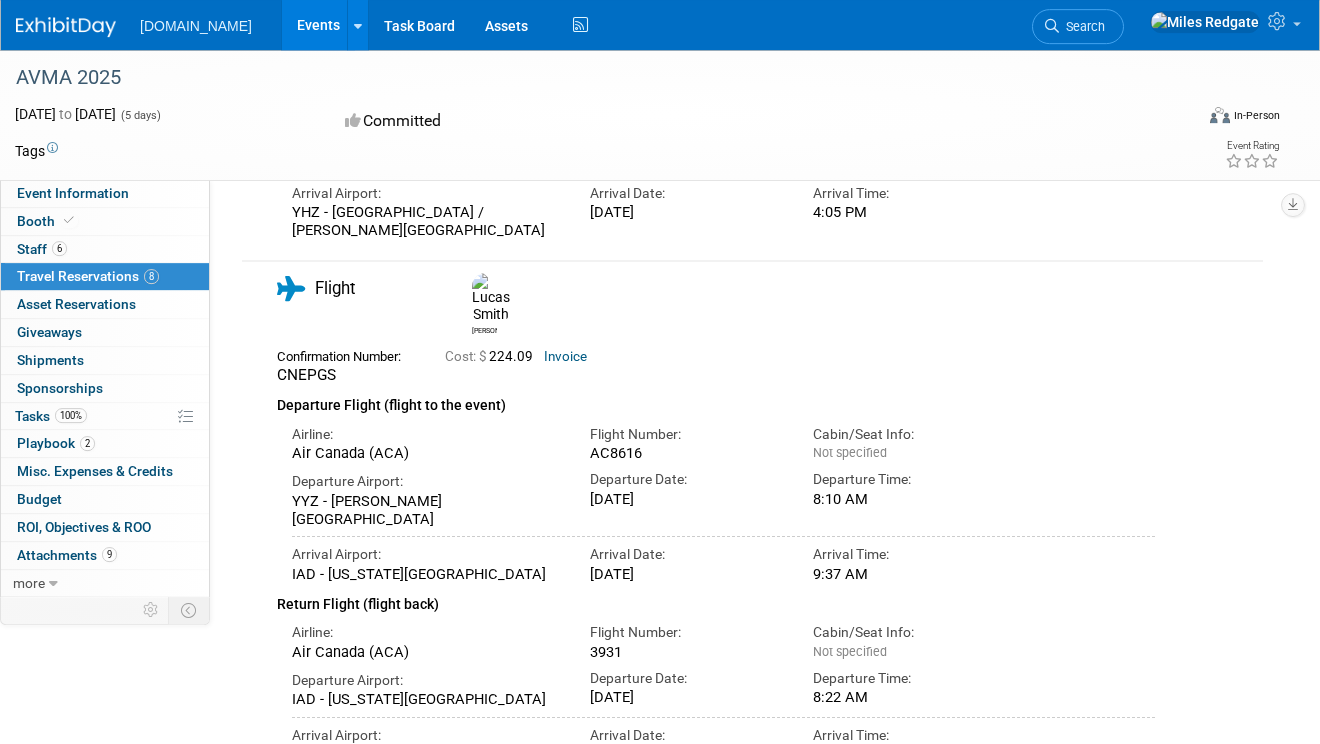 scroll, scrollTop: 2432, scrollLeft: 0, axis: vertical 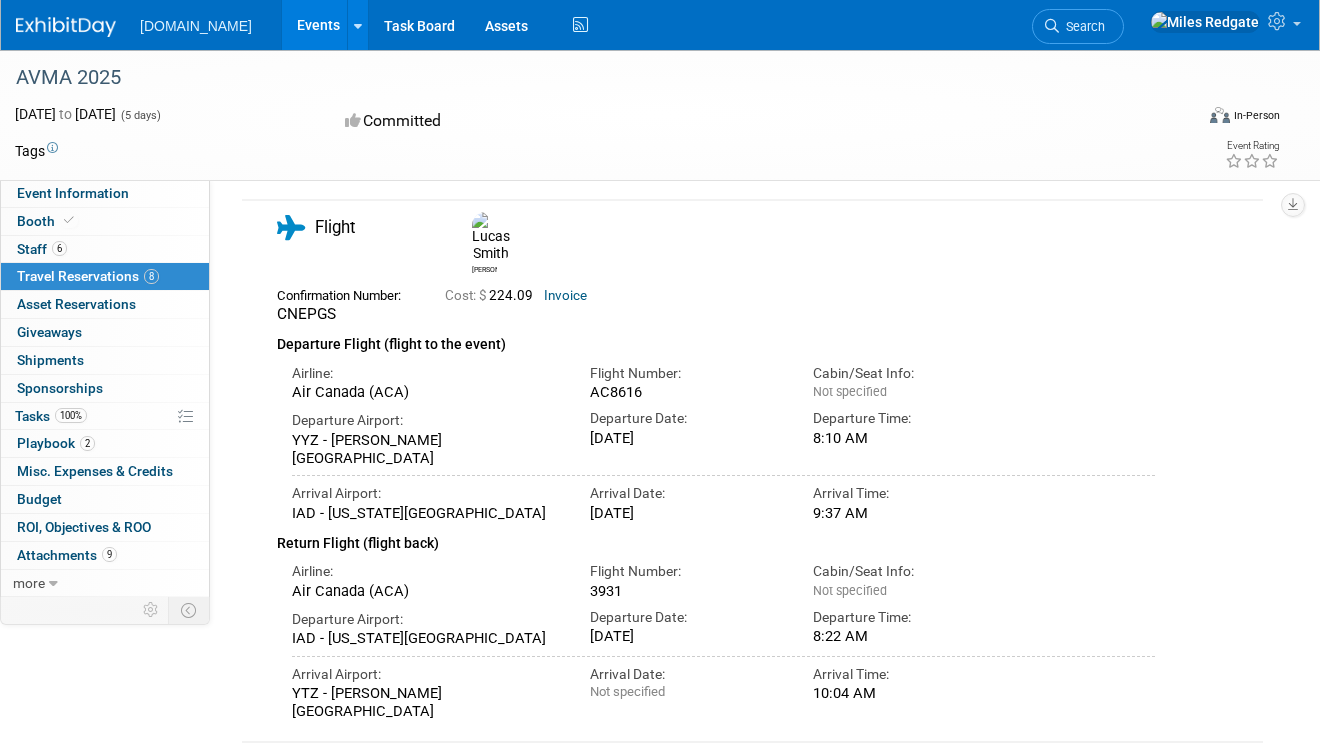 drag, startPoint x: 803, startPoint y: 518, endPoint x: 931, endPoint y: 523, distance: 128.09763 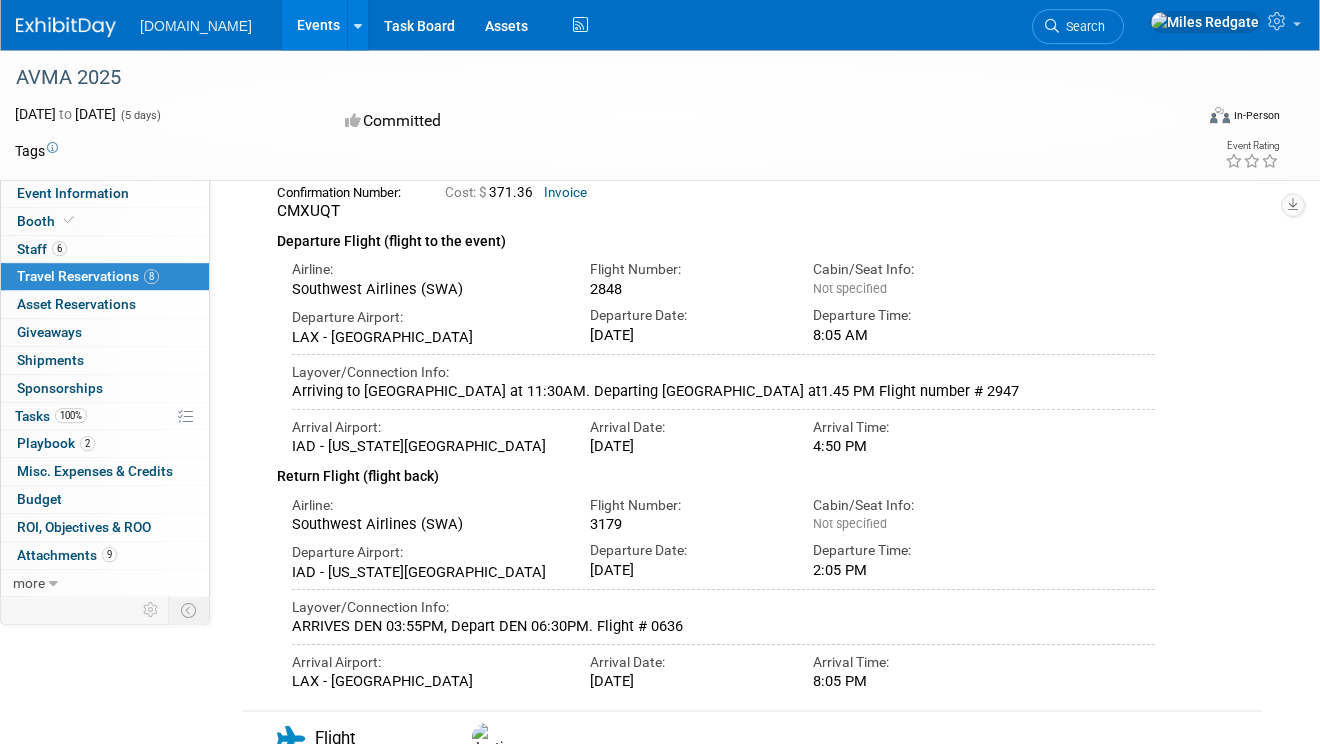 scroll, scrollTop: 3088, scrollLeft: 0, axis: vertical 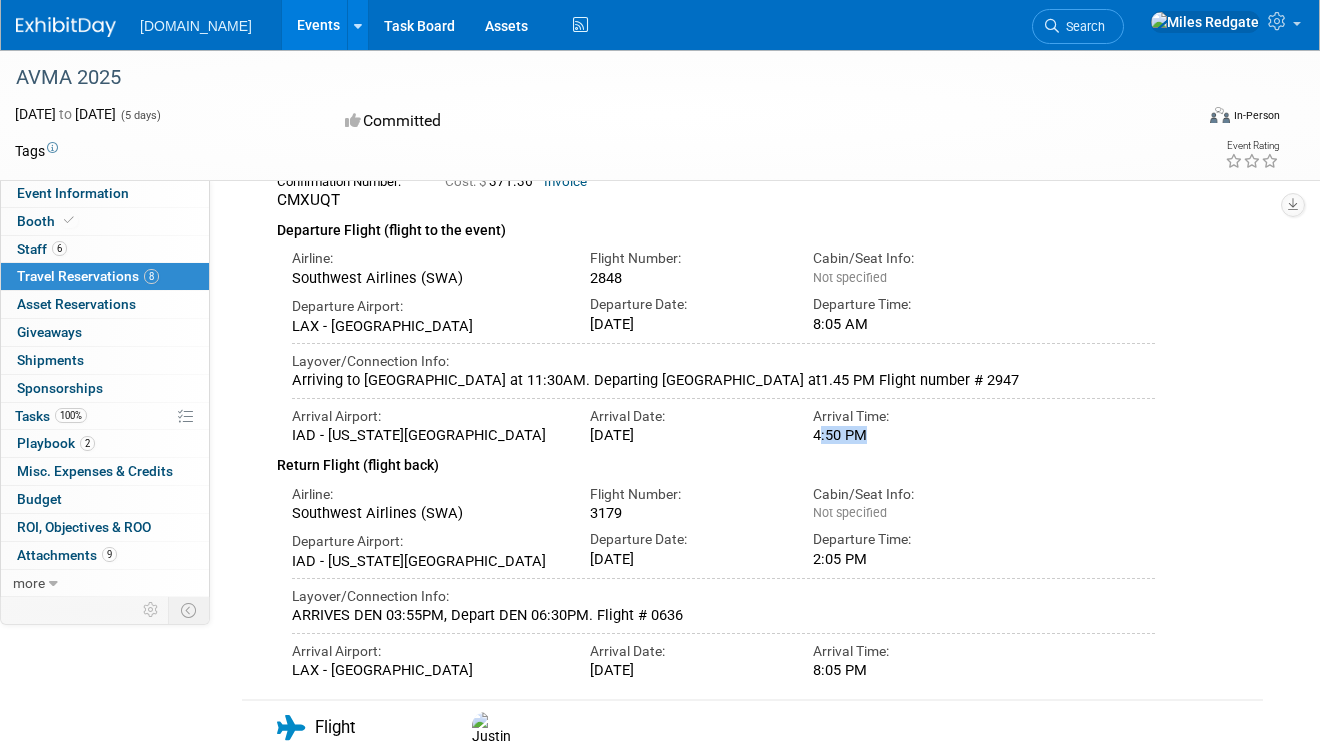 drag, startPoint x: 838, startPoint y: 436, endPoint x: 930, endPoint y: 442, distance: 92.19544 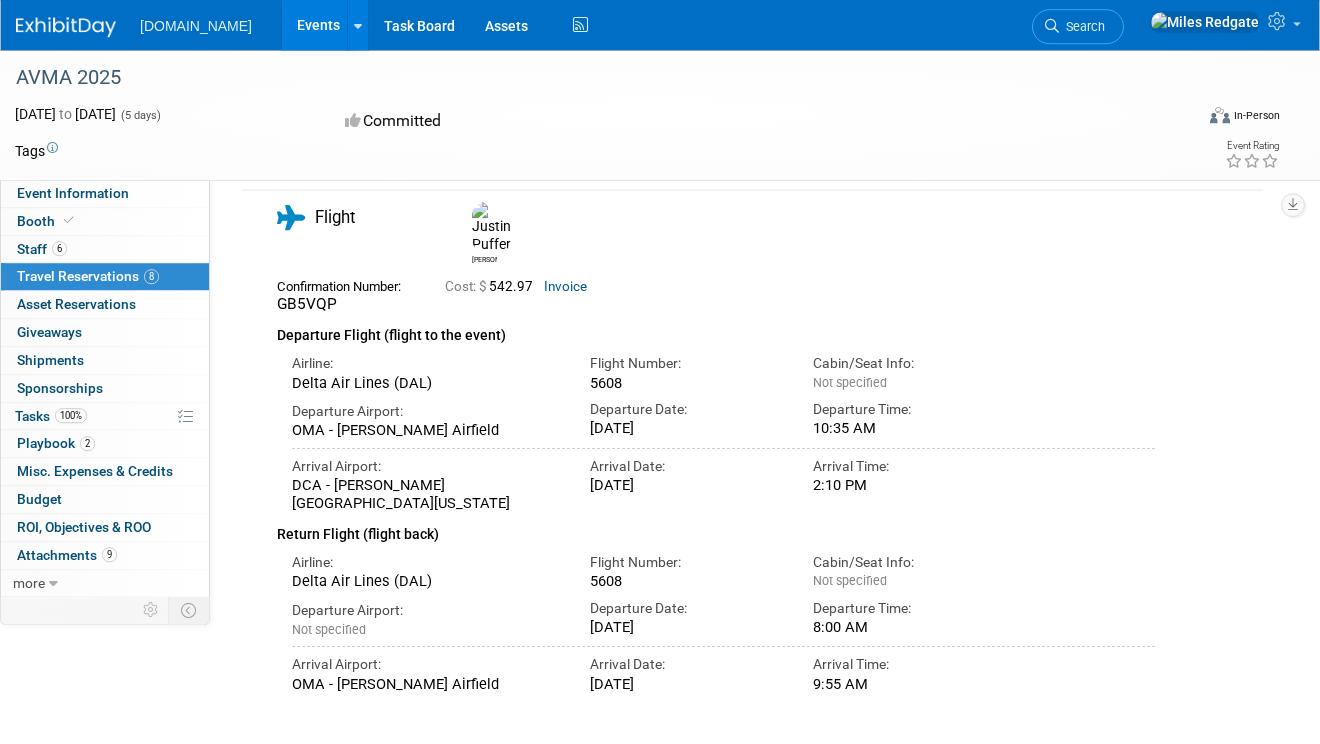 scroll, scrollTop: 3592, scrollLeft: 0, axis: vertical 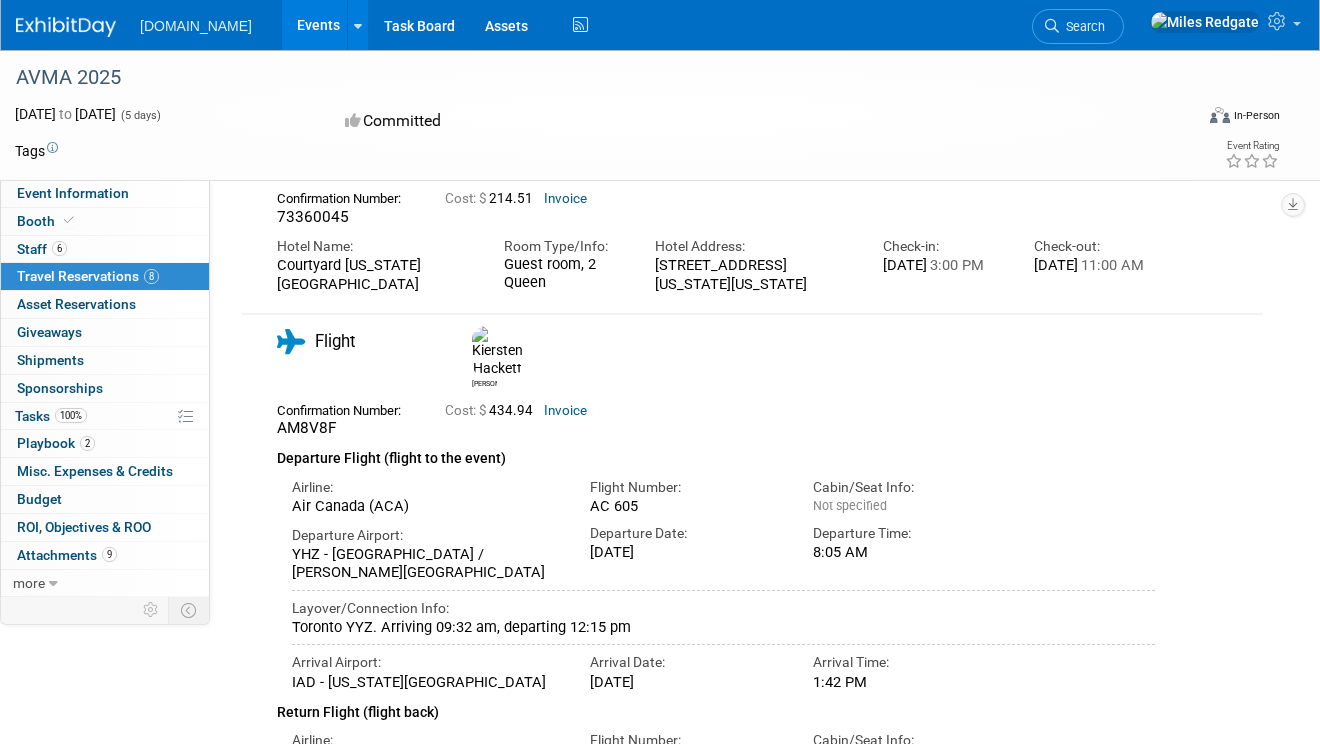 click on "Not specified" at bounding box center (909, 506) 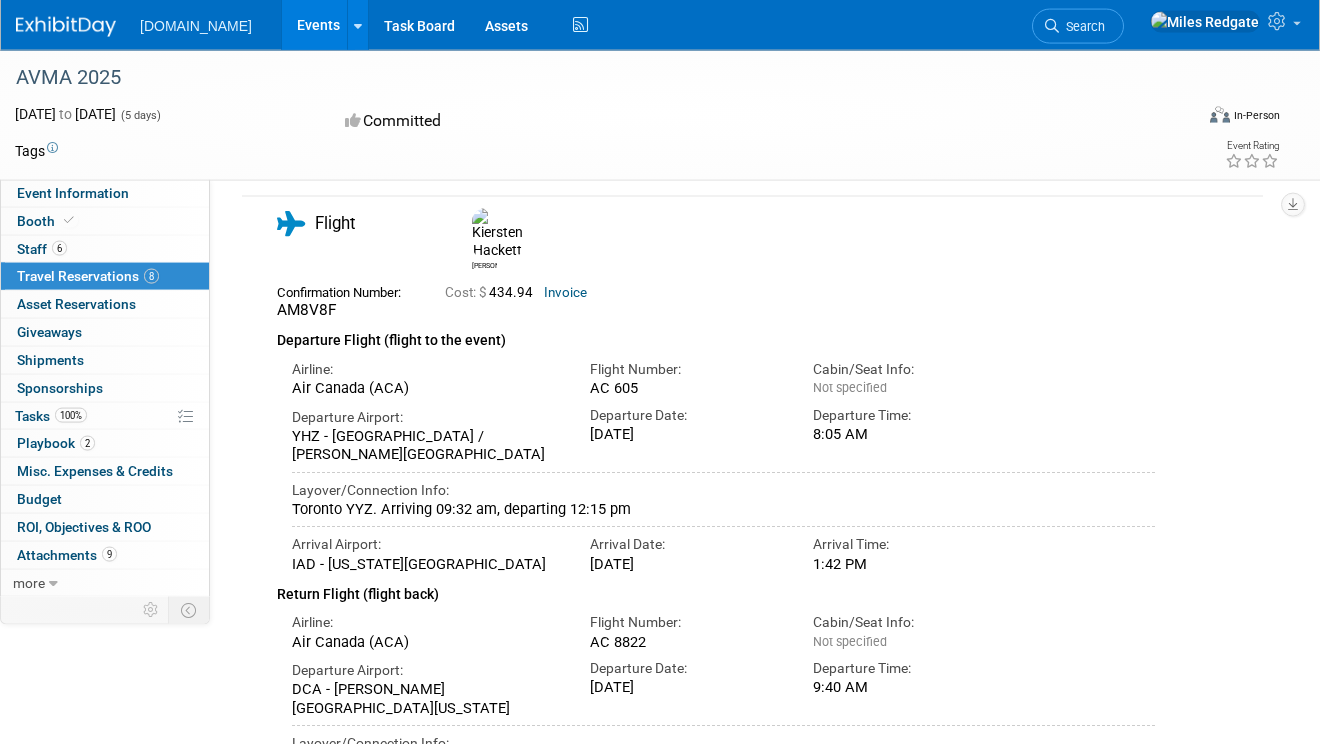 scroll, scrollTop: 1776, scrollLeft: 0, axis: vertical 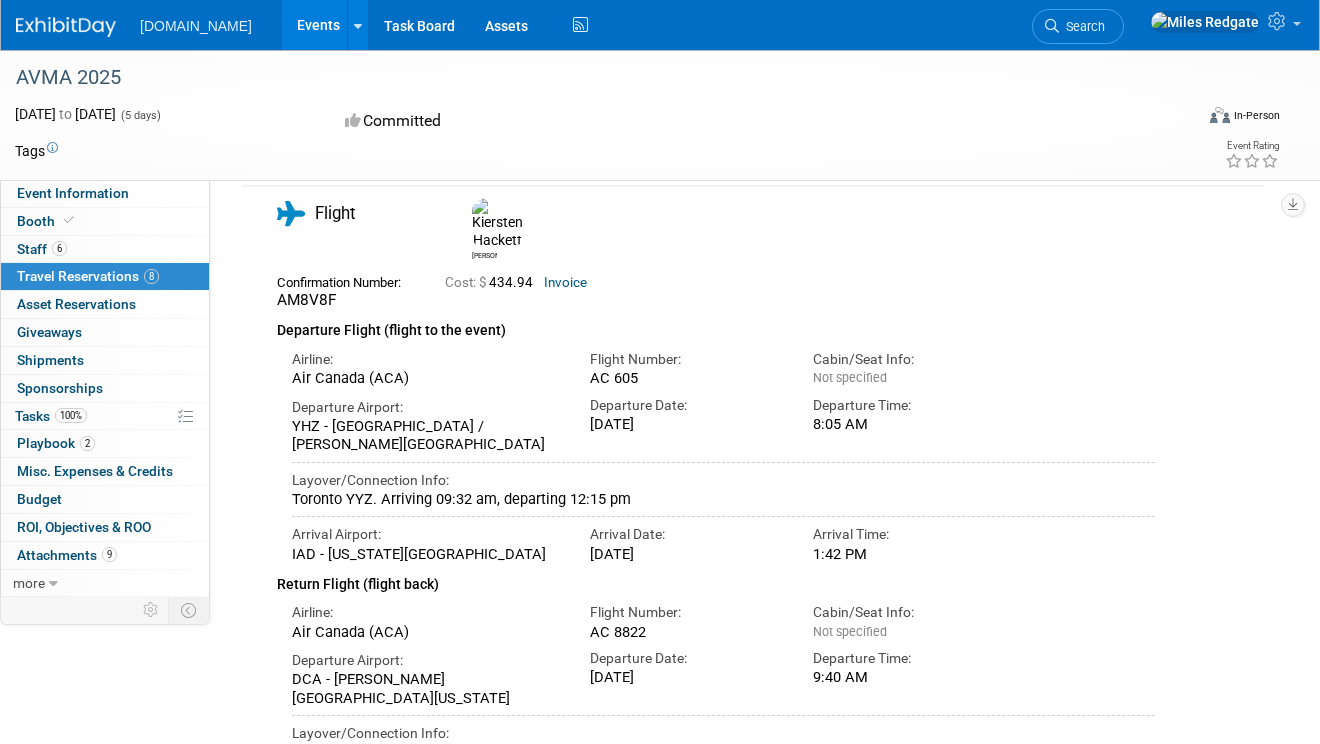 click on "Departure Time:" at bounding box center [909, 405] 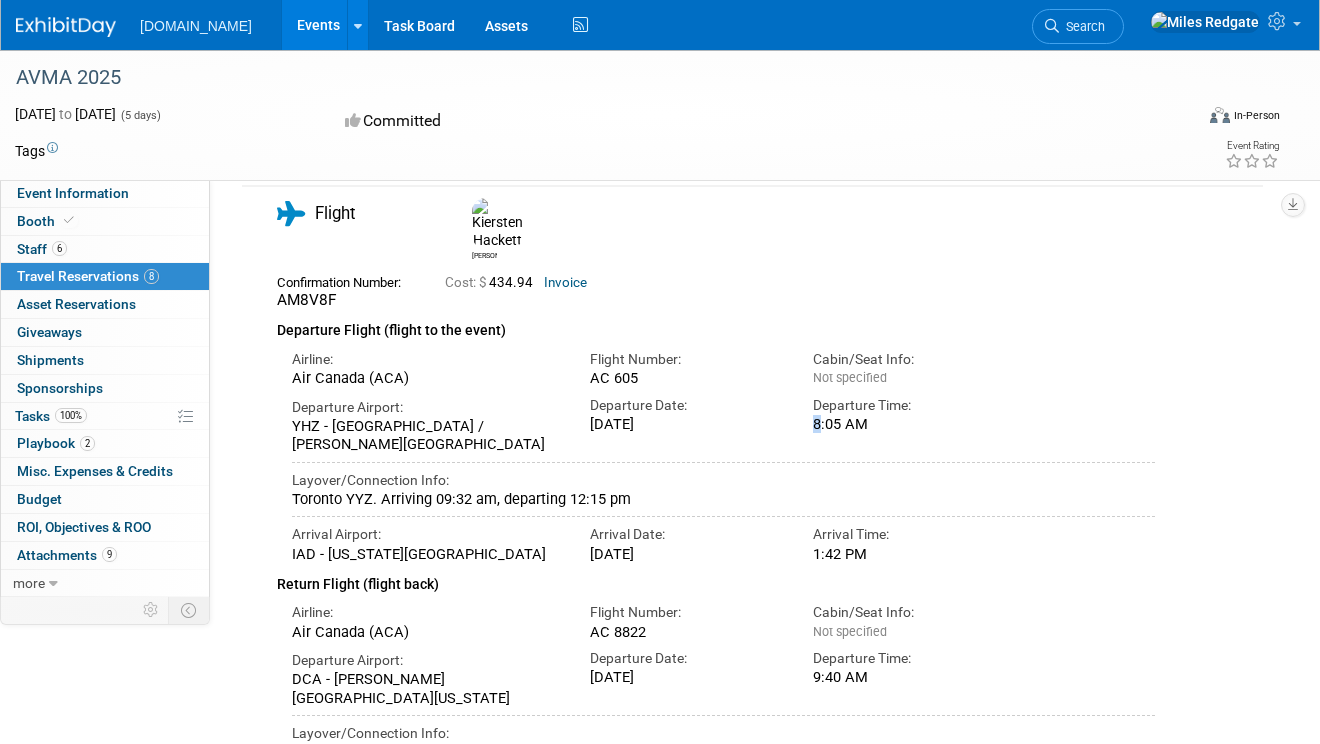 click on "Departure Time:
8:05 AM" at bounding box center [909, 411] 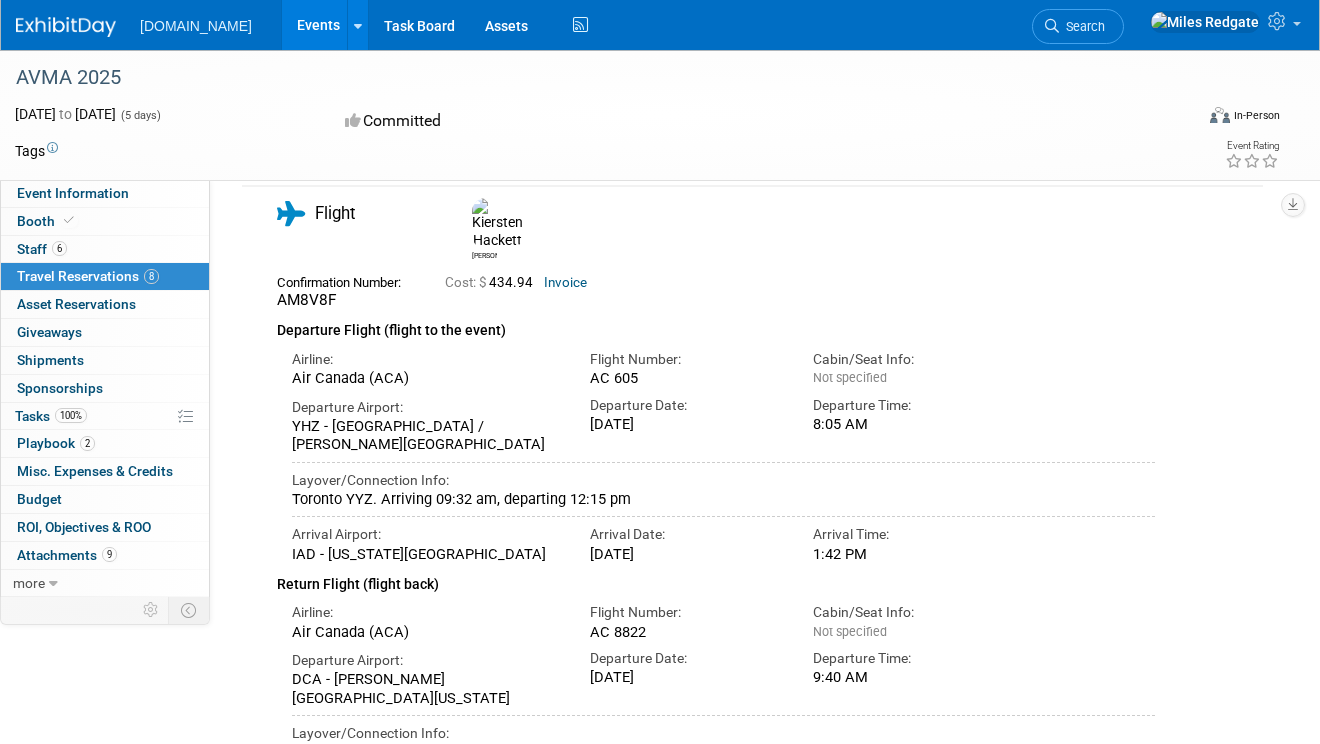 click on "8:05 AM" at bounding box center (909, 424) 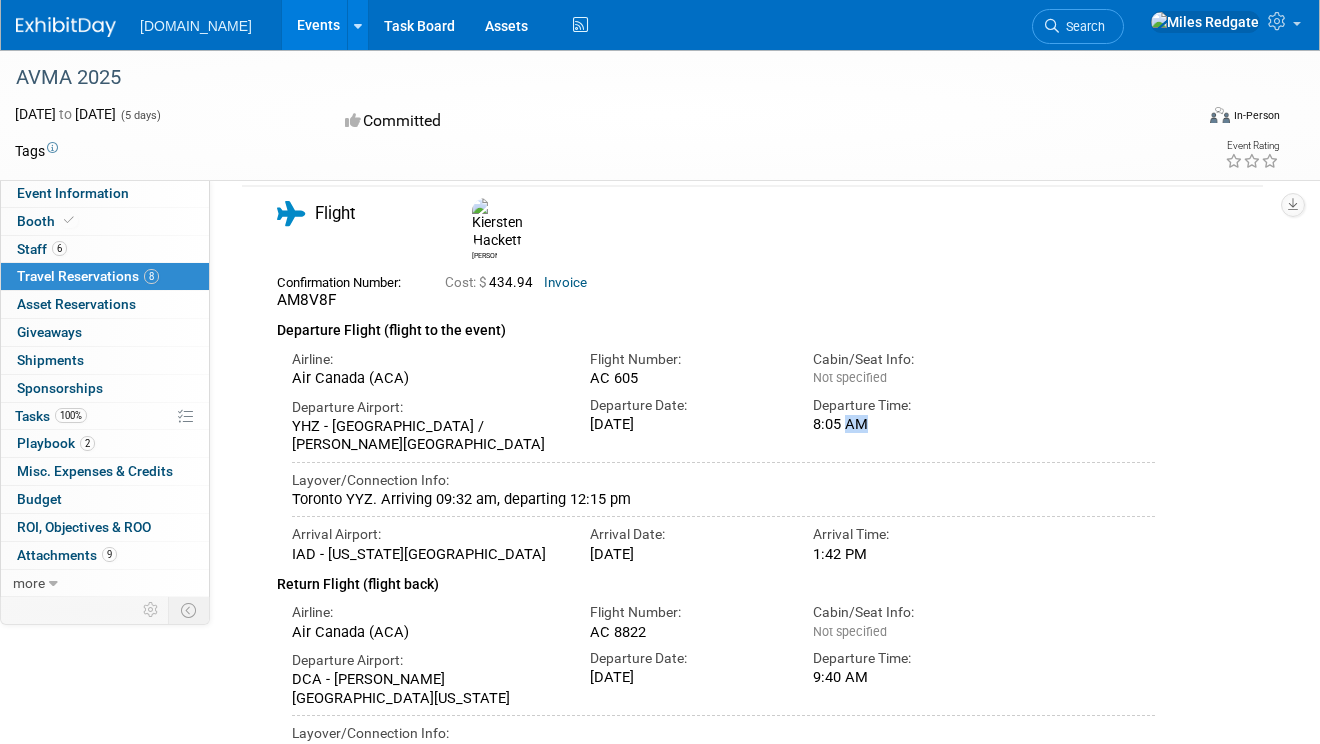 click on "8:05 AM" at bounding box center [909, 424] 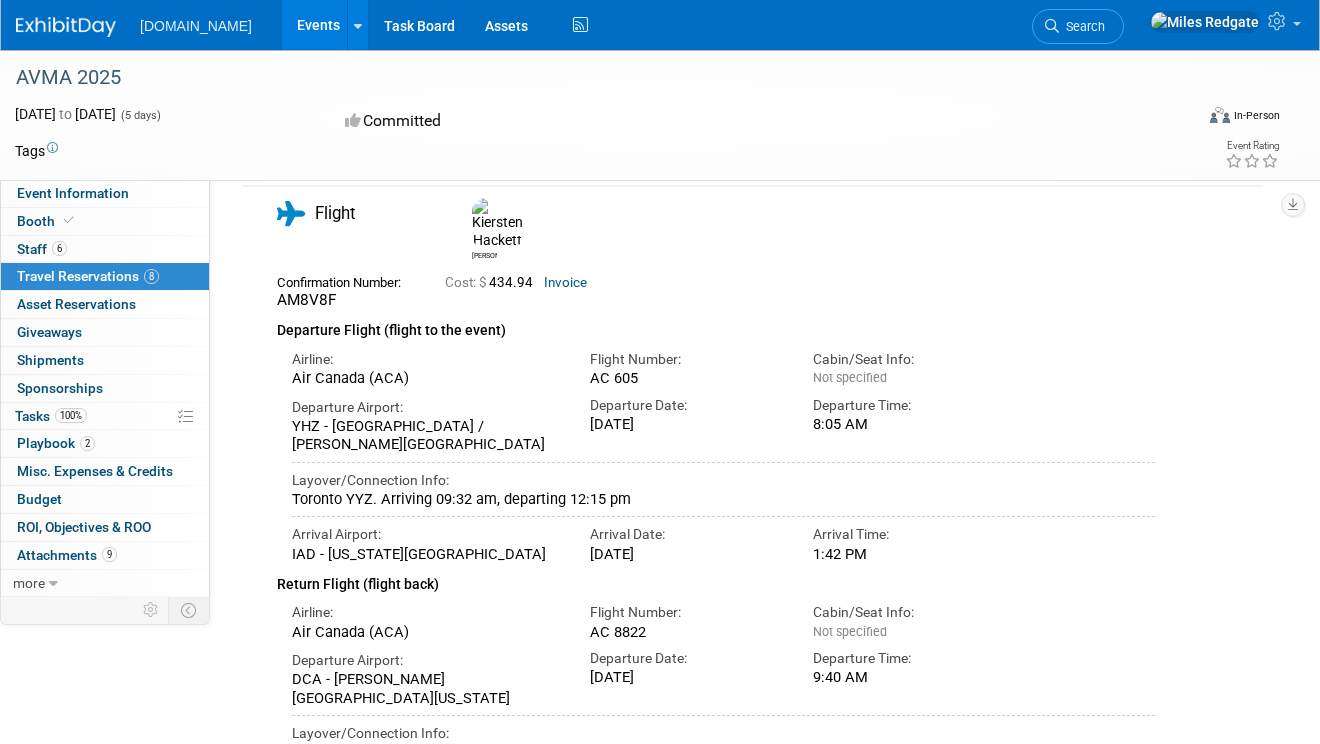 click on "8:05 AM" at bounding box center (909, 424) 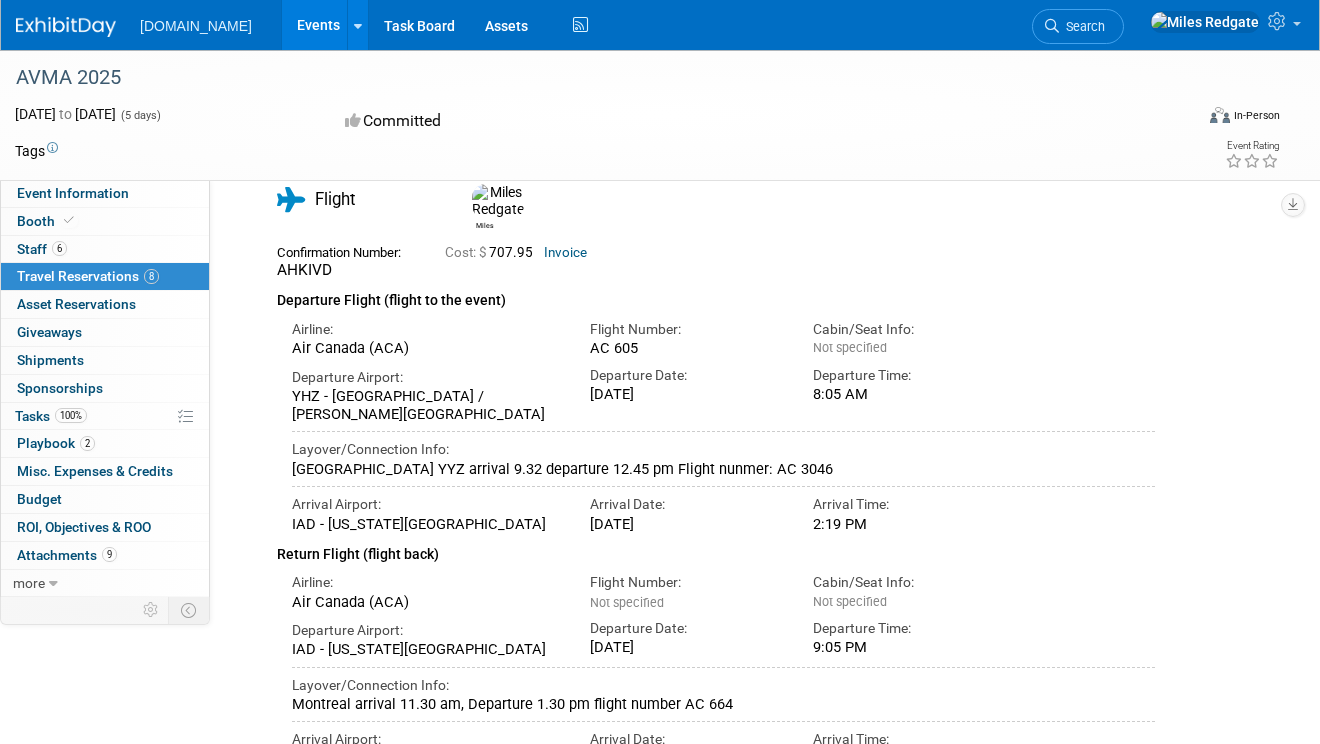 scroll, scrollTop: 72, scrollLeft: 0, axis: vertical 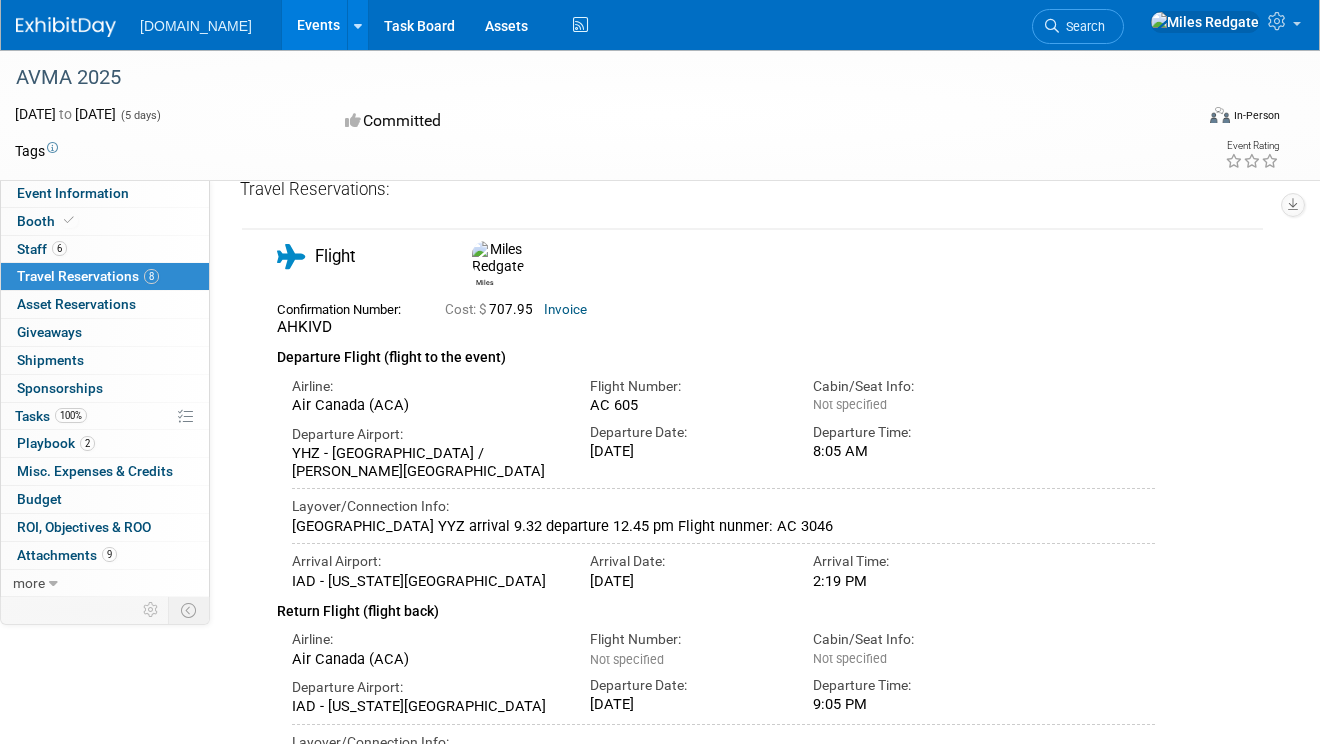 drag, startPoint x: 543, startPoint y: 523, endPoint x: 752, endPoint y: 516, distance: 209.11719 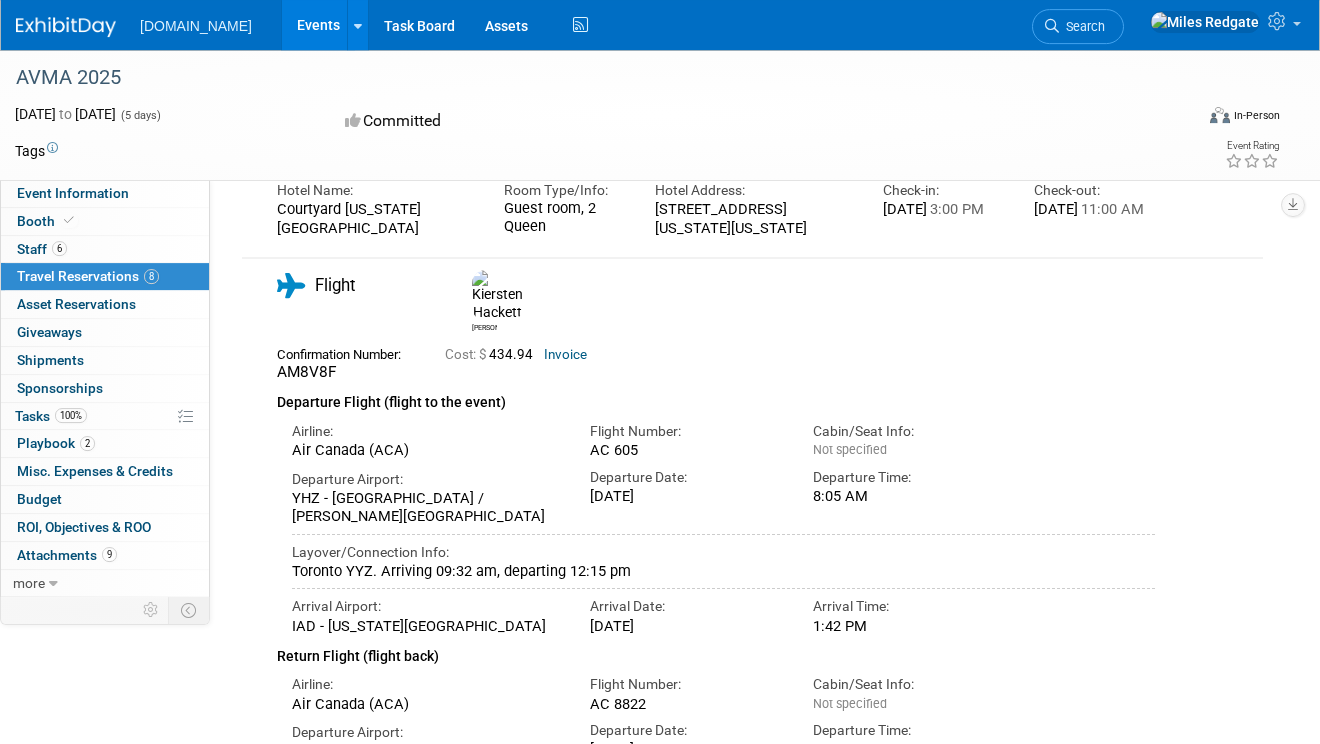 scroll, scrollTop: 1880, scrollLeft: 0, axis: vertical 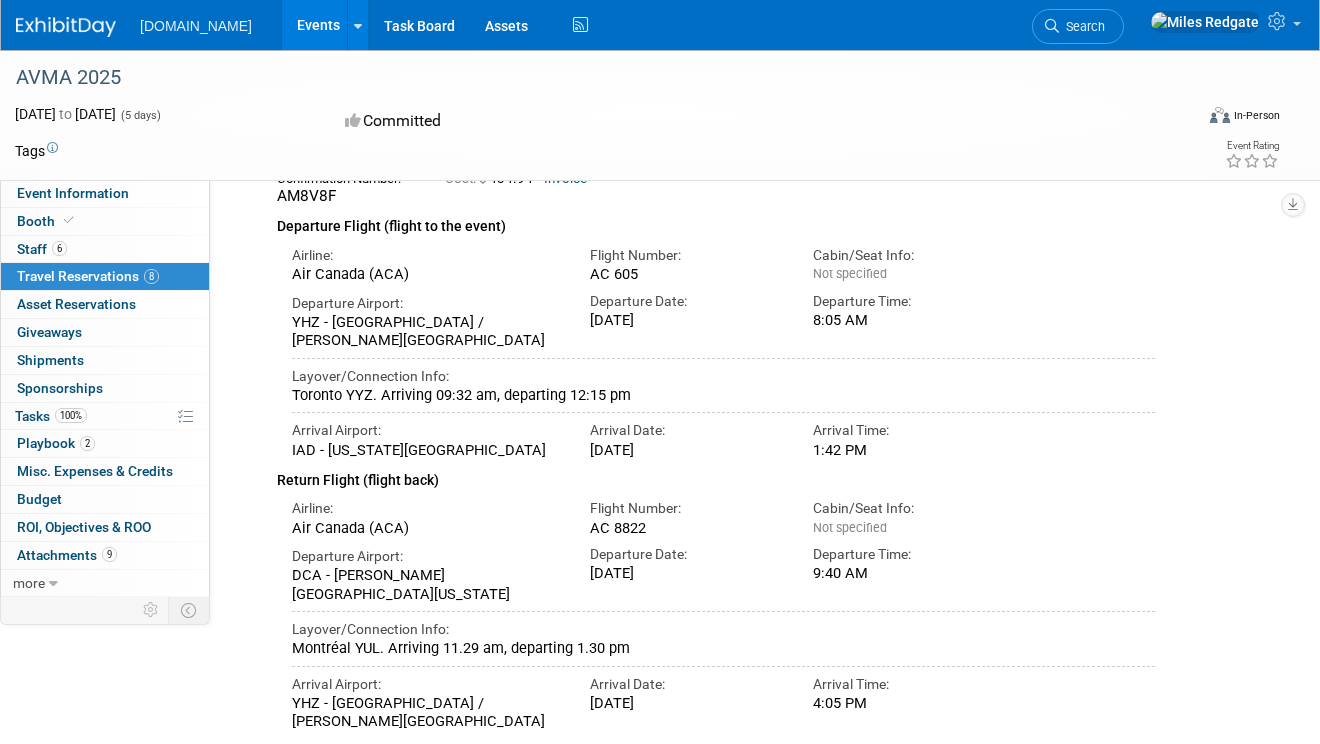drag, startPoint x: 491, startPoint y: 398, endPoint x: 542, endPoint y: 397, distance: 51.009804 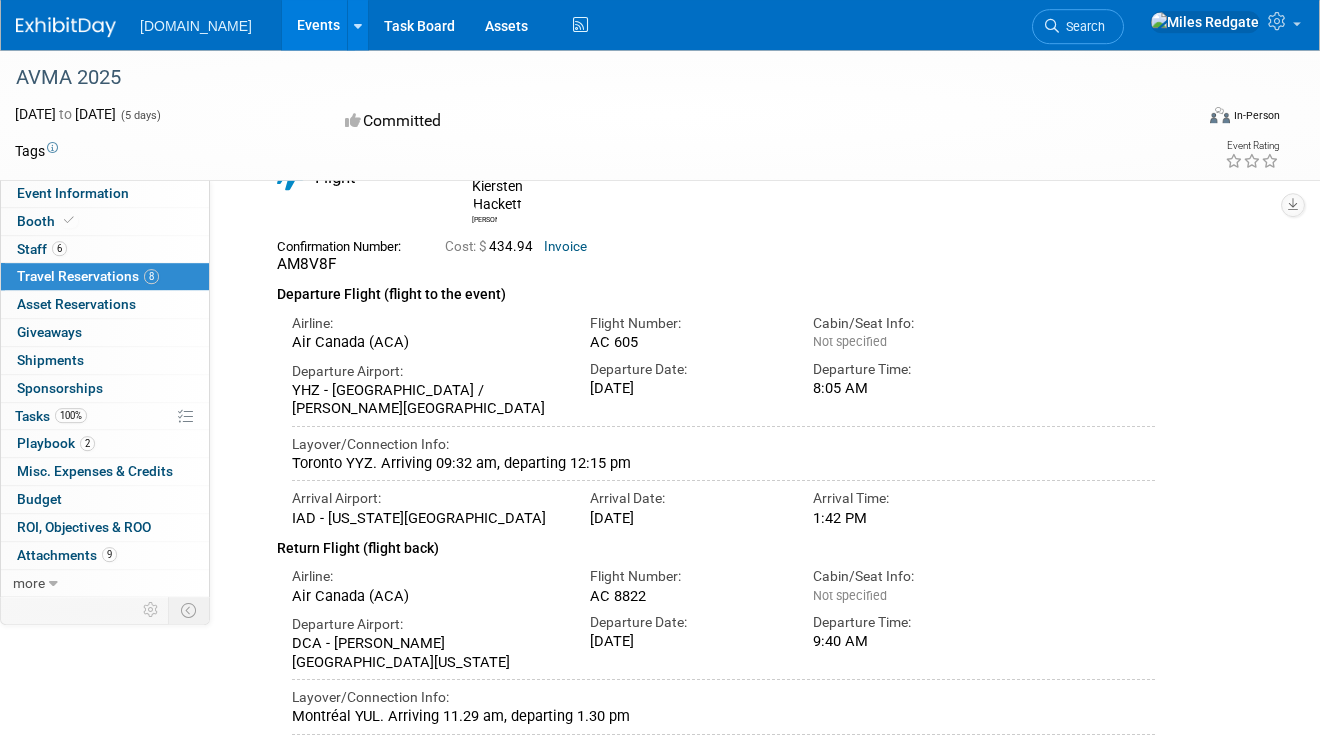 scroll, scrollTop: 1800, scrollLeft: 0, axis: vertical 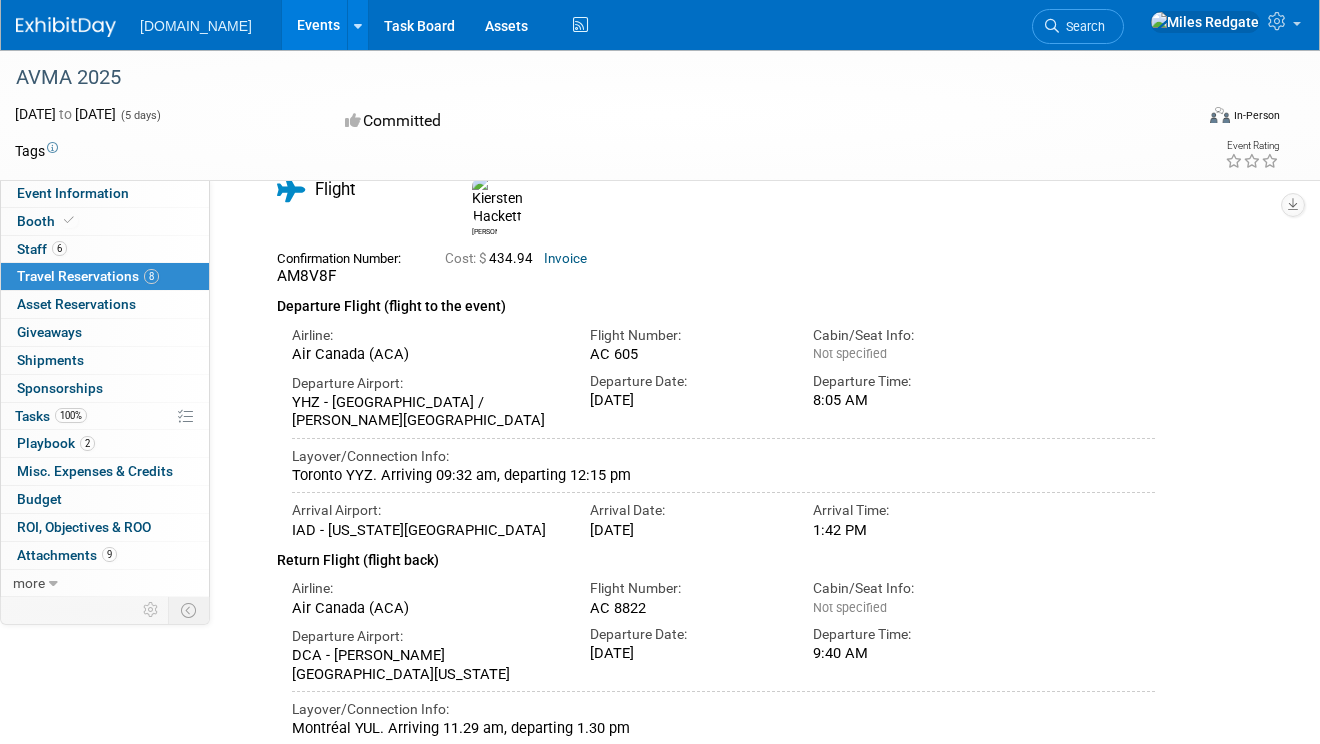 drag, startPoint x: 503, startPoint y: 474, endPoint x: 603, endPoint y: 474, distance: 100 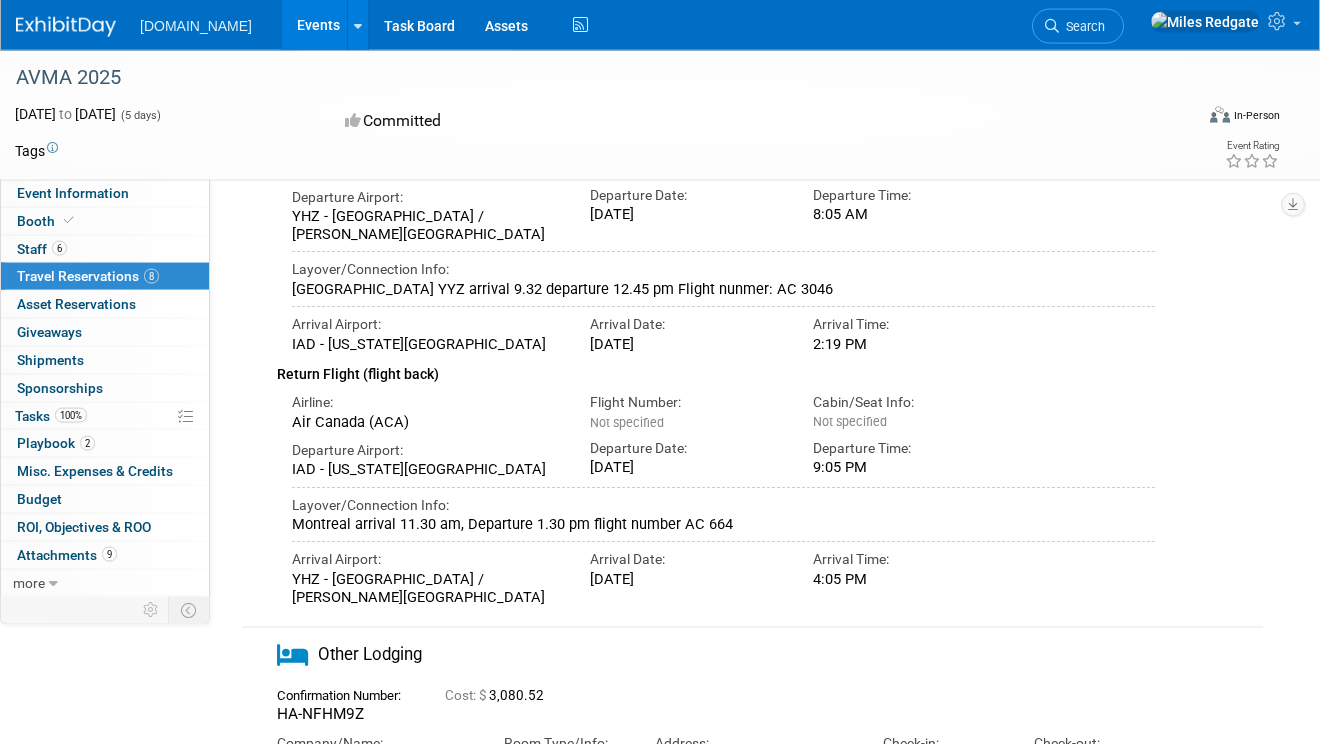 scroll, scrollTop: 240, scrollLeft: 0, axis: vertical 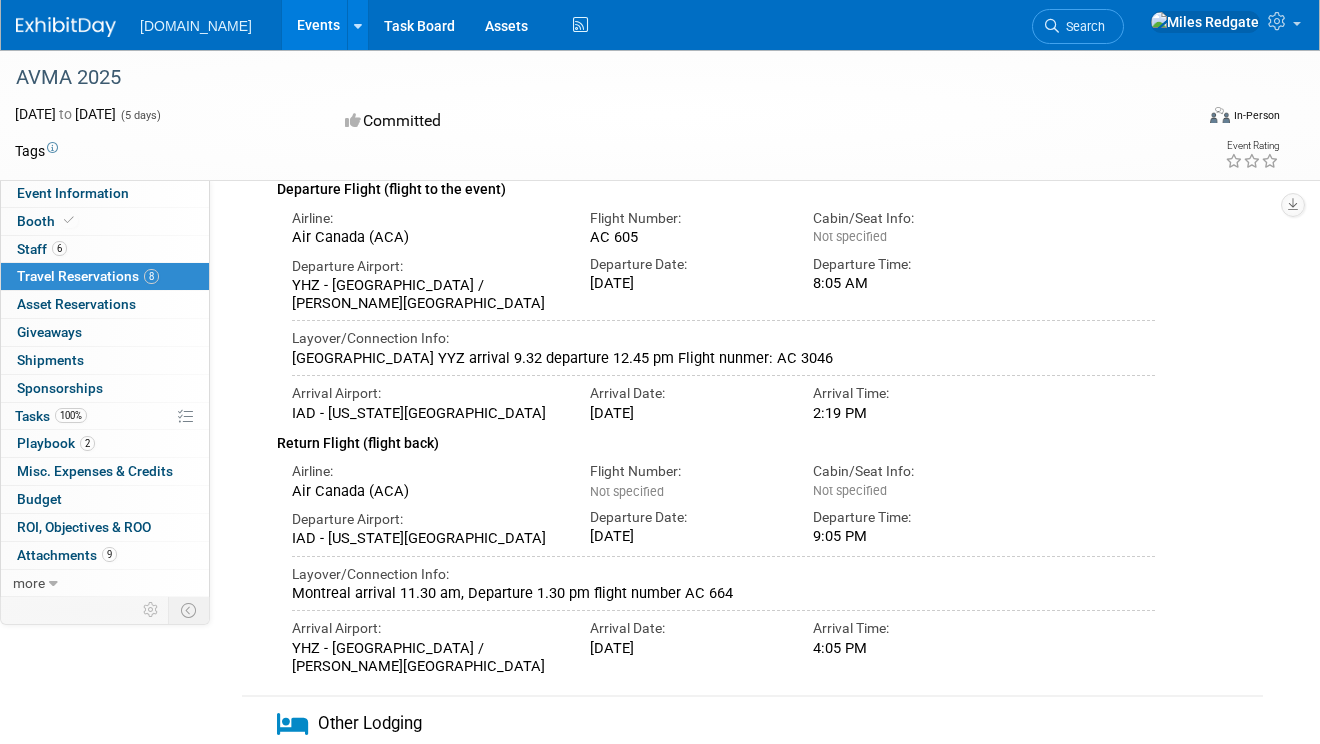 drag, startPoint x: 519, startPoint y: 344, endPoint x: 638, endPoint y: 349, distance: 119.104996 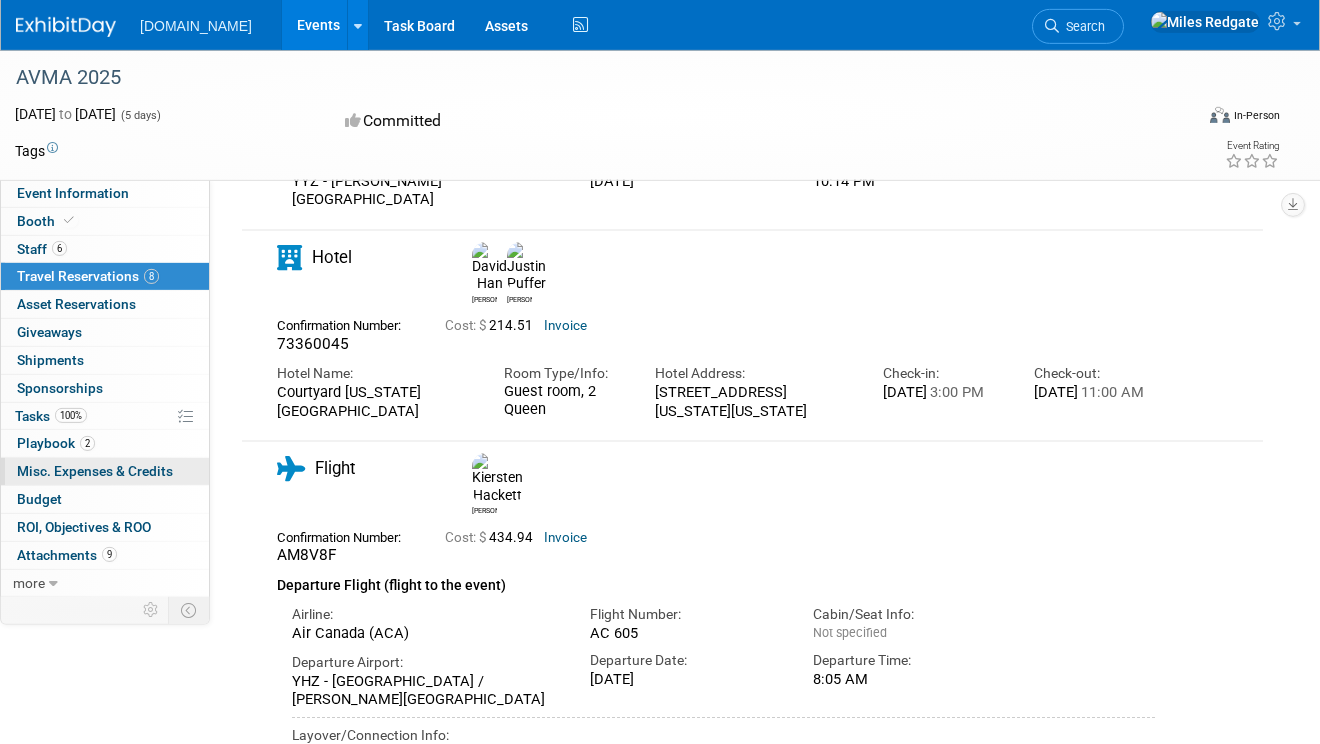 scroll, scrollTop: 1400, scrollLeft: 0, axis: vertical 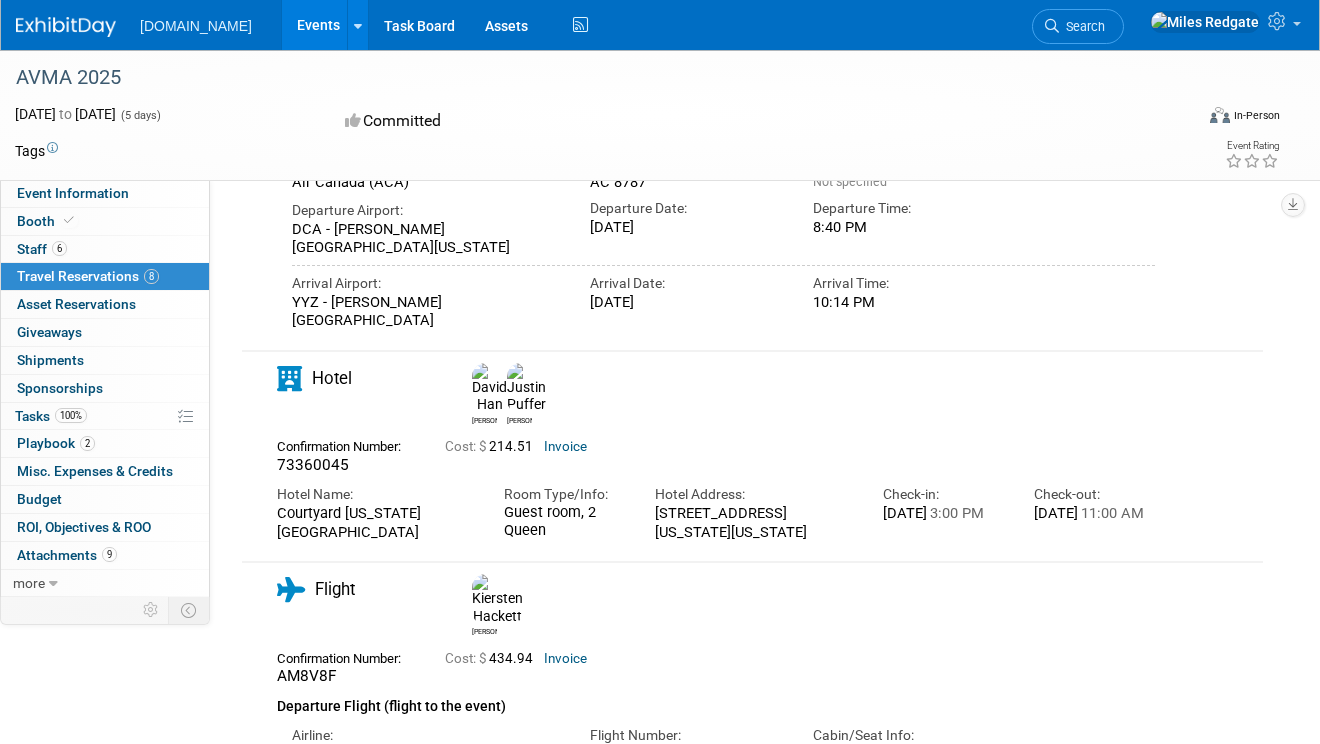 click on "73360045" at bounding box center [313, 465] 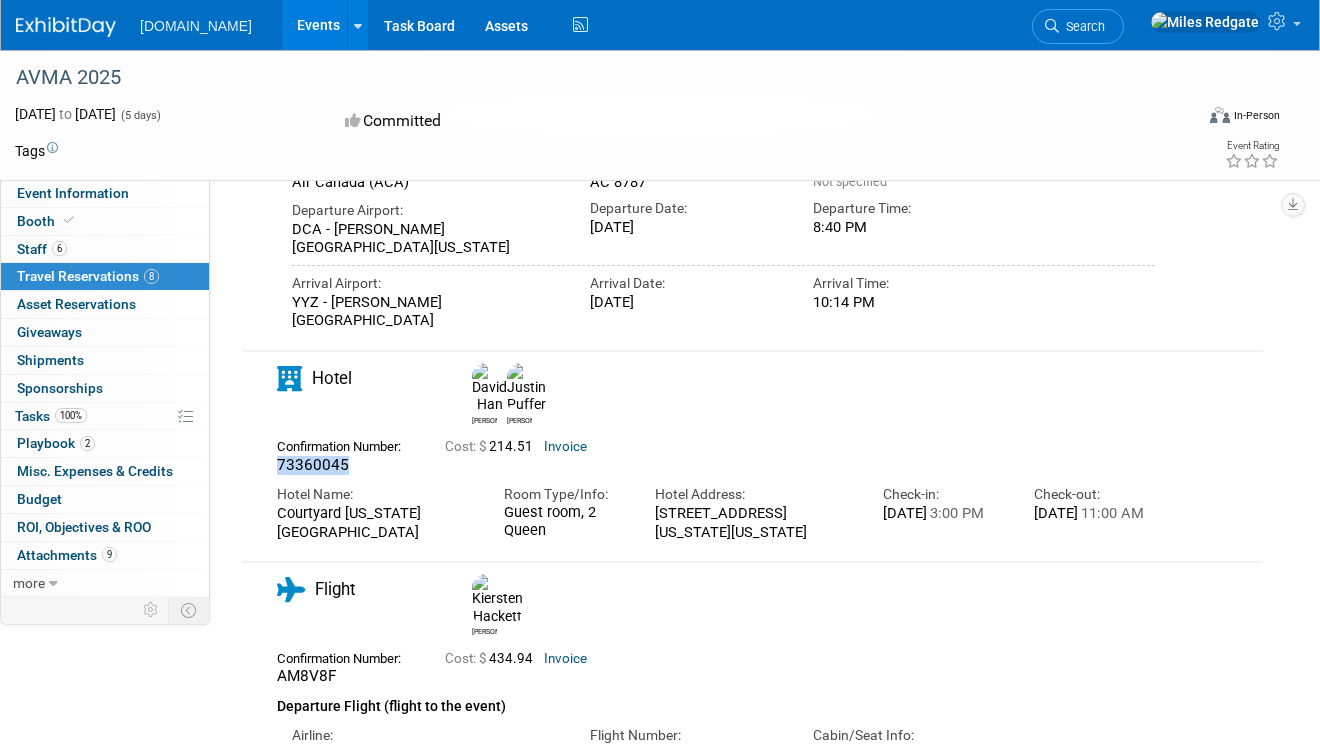 click on "73360045" at bounding box center (313, 465) 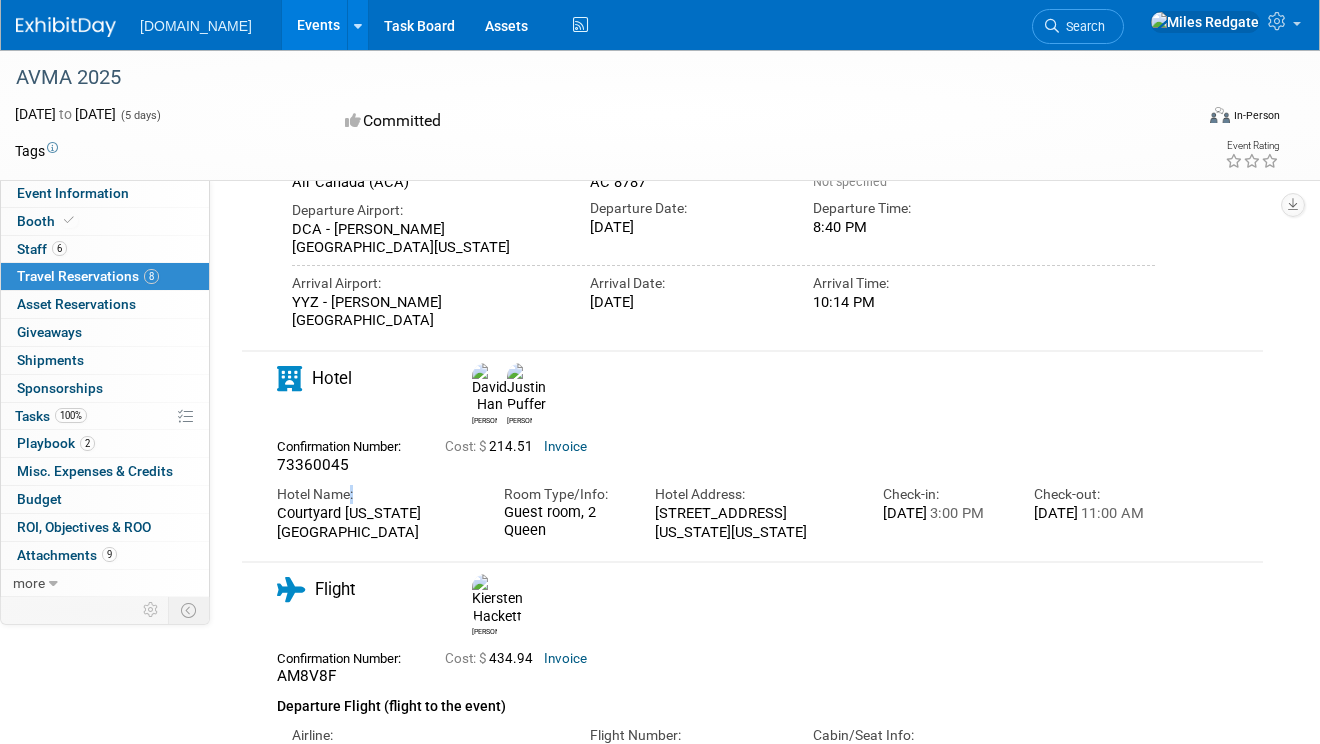 click on "Hotel Name:" at bounding box center (375, 494) 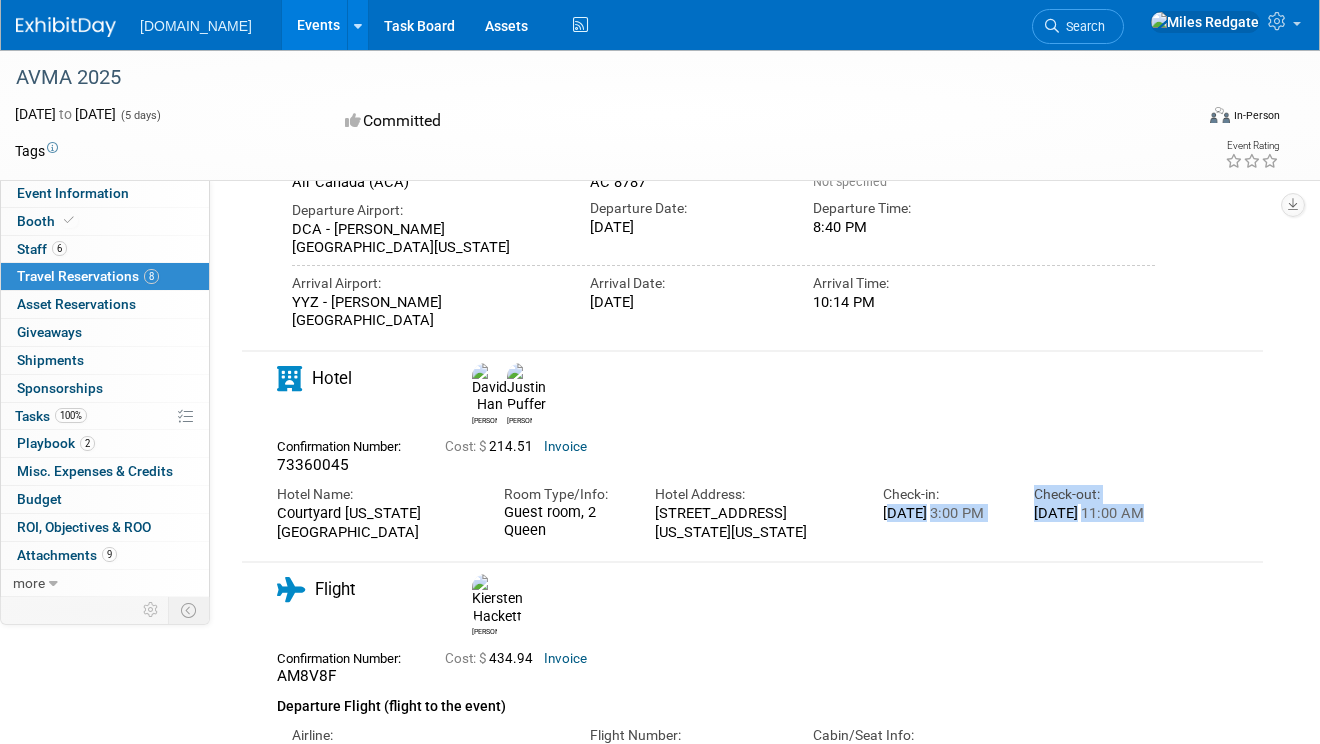 drag, startPoint x: 899, startPoint y: 521, endPoint x: 916, endPoint y: 549, distance: 32.75668 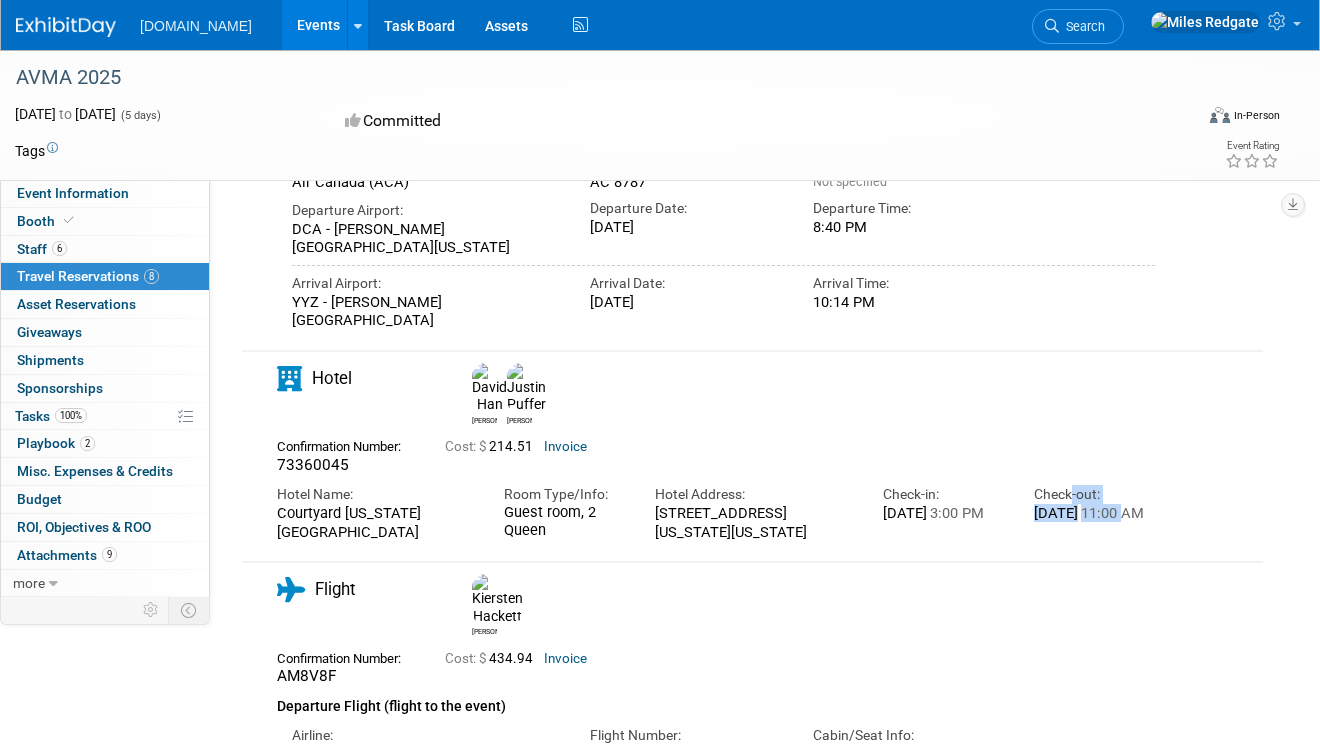 drag, startPoint x: 1075, startPoint y: 518, endPoint x: 1079, endPoint y: 532, distance: 14.56022 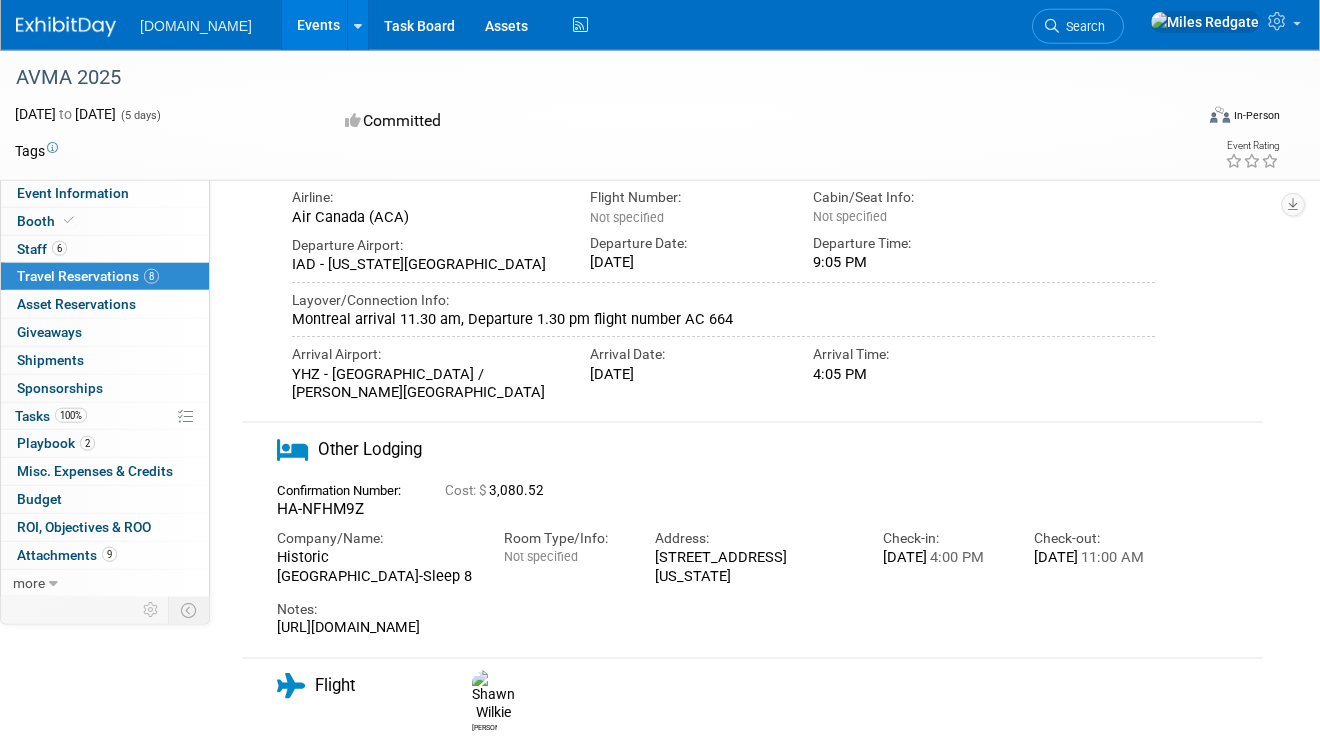 scroll, scrollTop: 544, scrollLeft: 0, axis: vertical 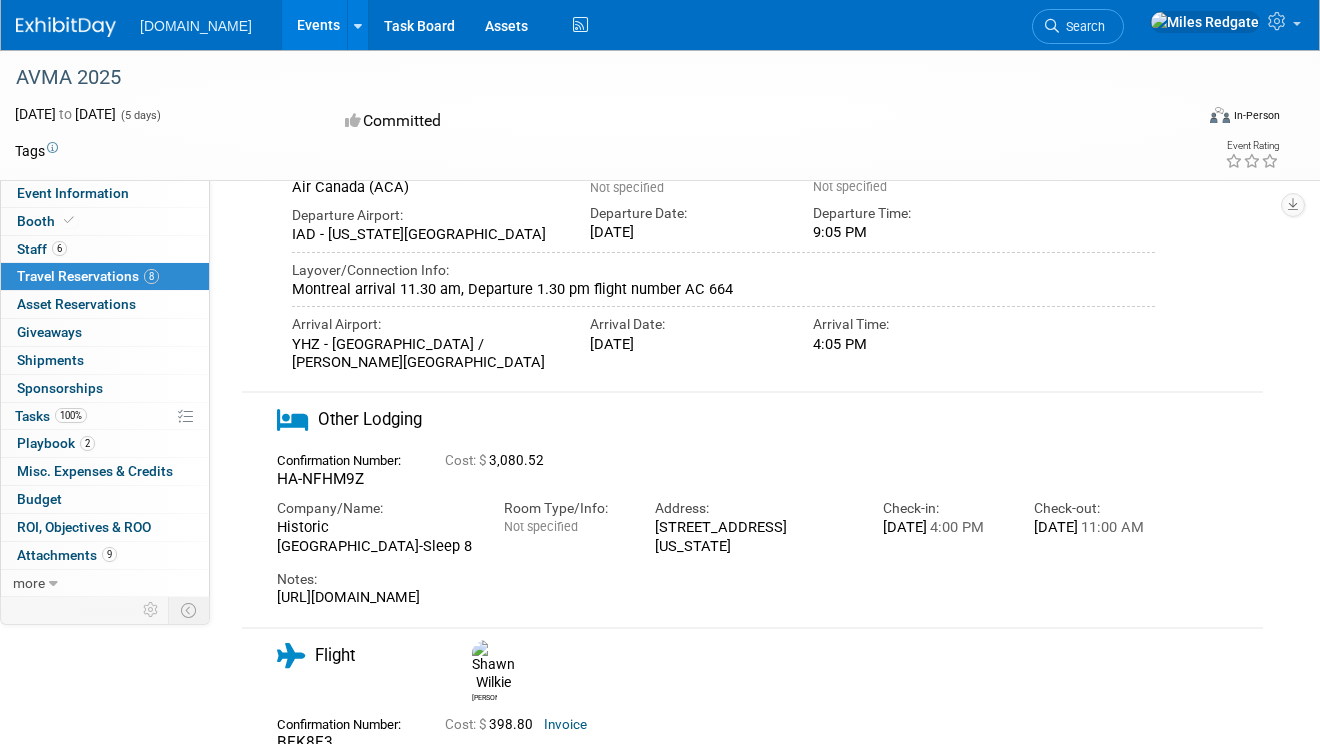 drag, startPoint x: 375, startPoint y: 450, endPoint x: 455, endPoint y: 456, distance: 80.224686 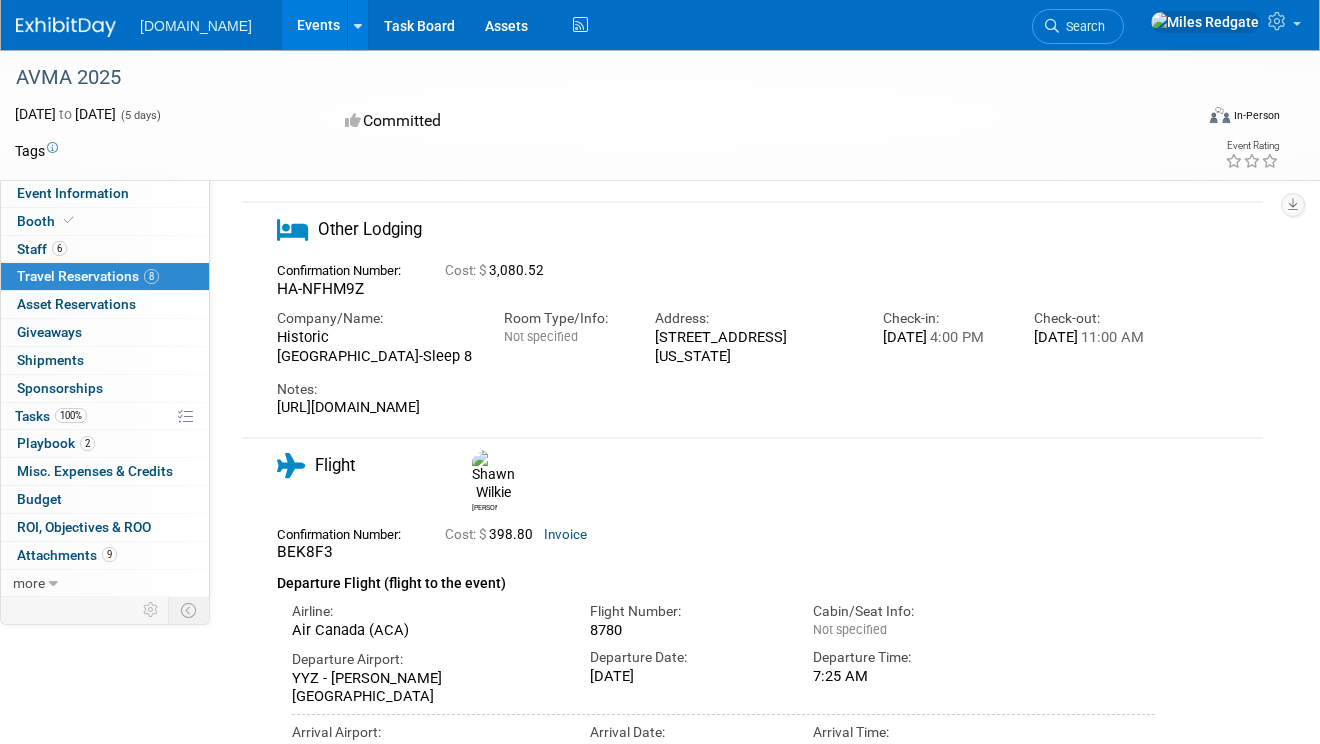 scroll, scrollTop: 720, scrollLeft: 0, axis: vertical 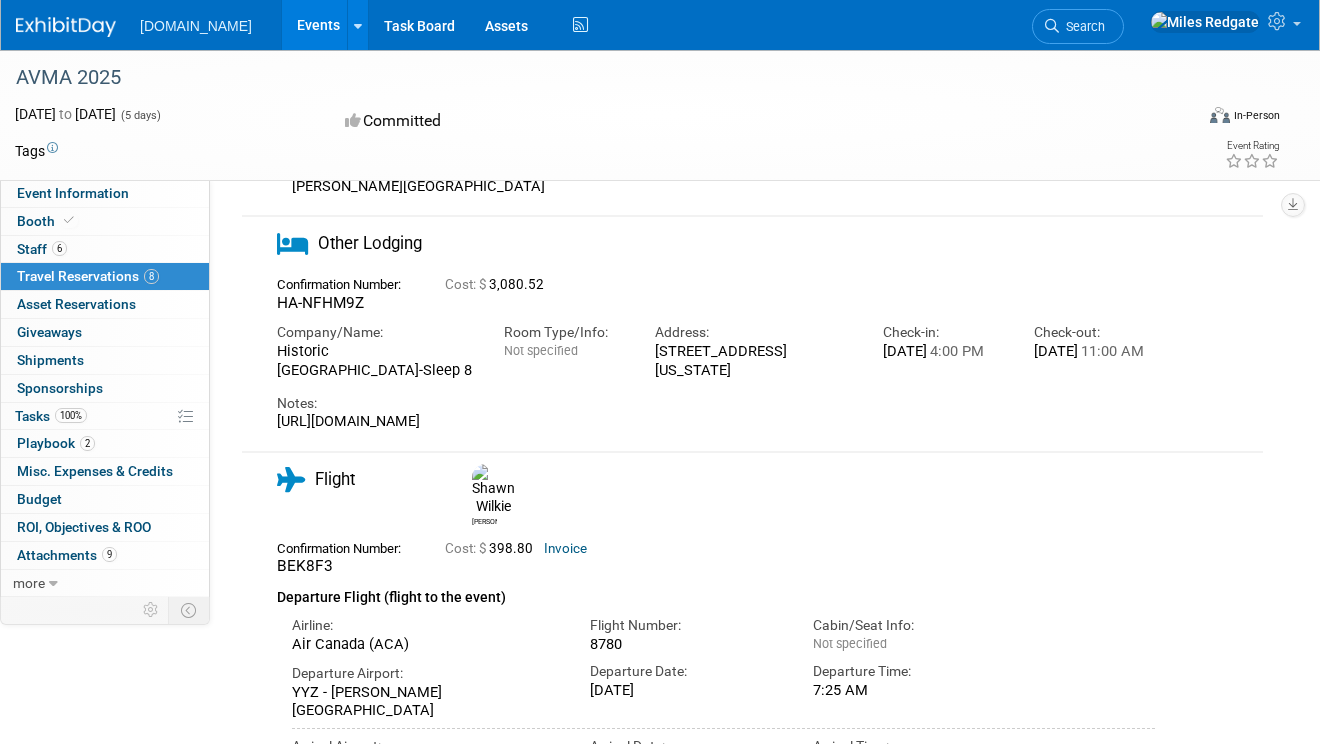 click on "[STREET_ADDRESS][US_STATE]" at bounding box center (753, 360) 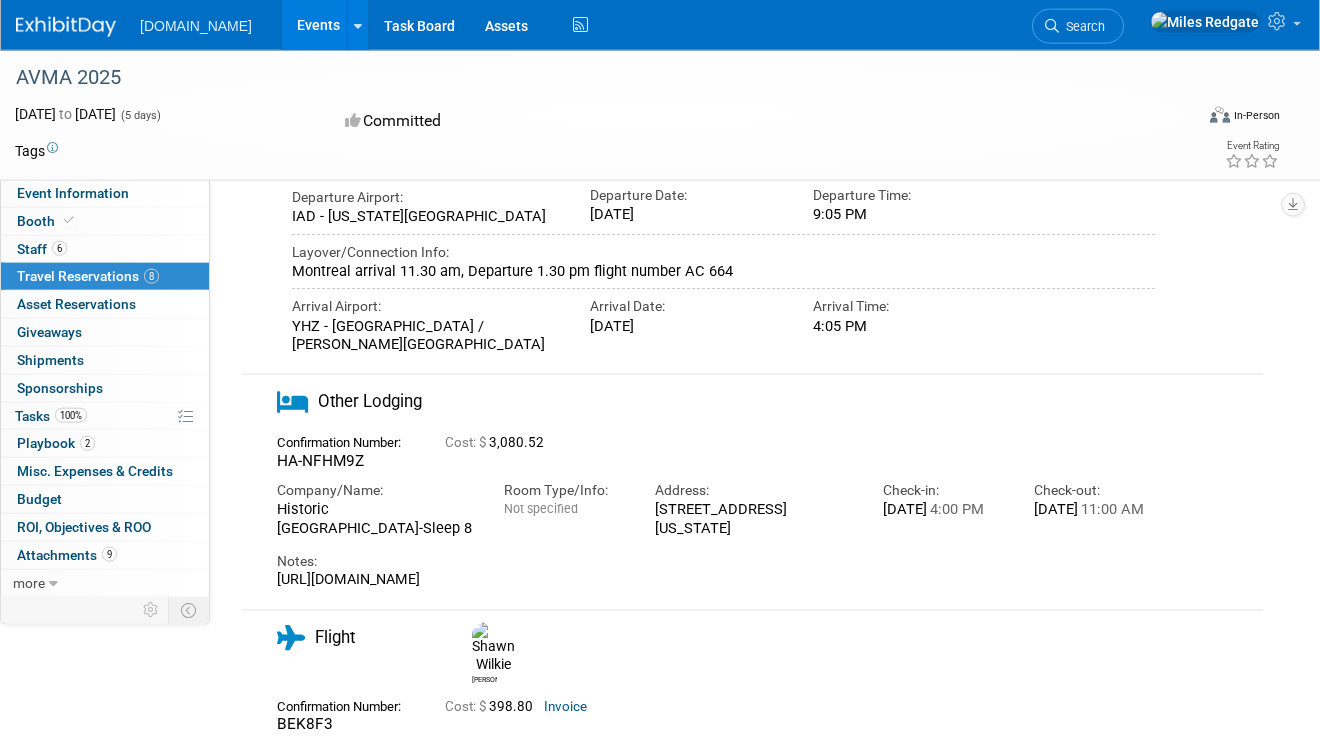scroll, scrollTop: 528, scrollLeft: 0, axis: vertical 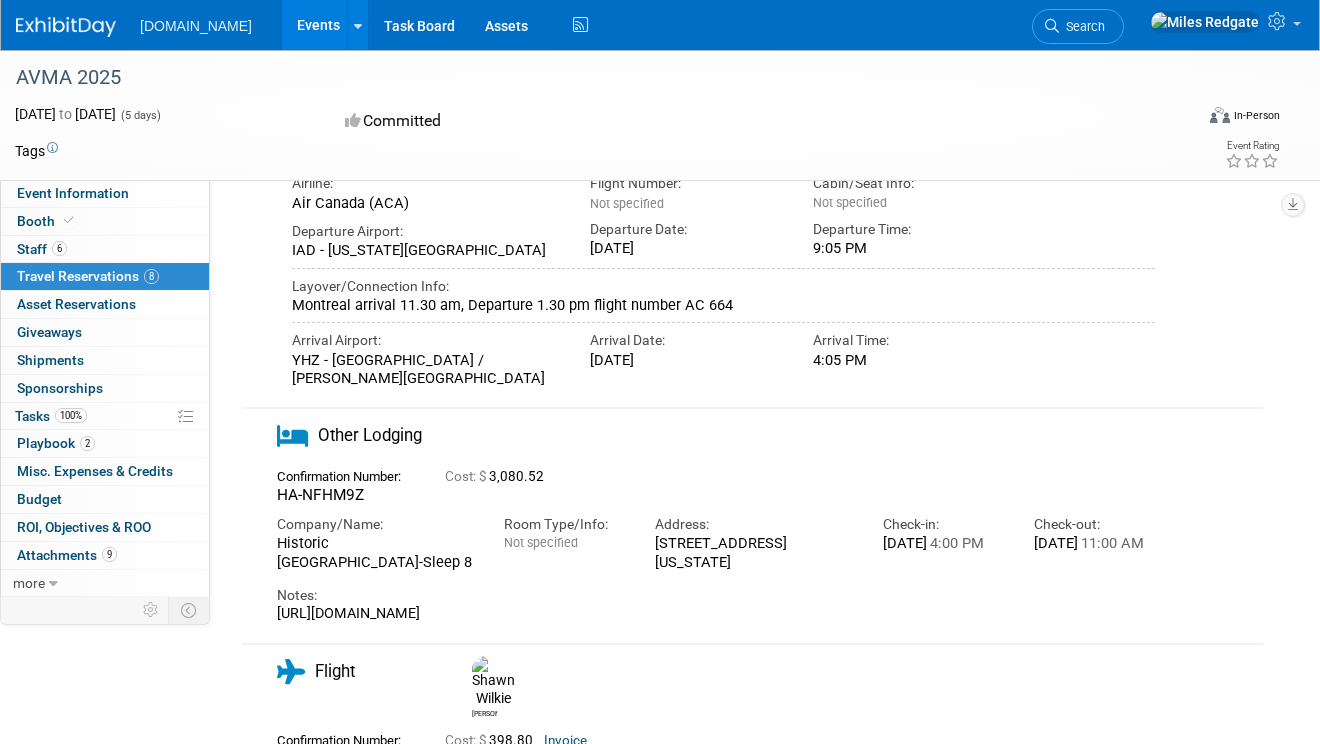 drag, startPoint x: 715, startPoint y: 578, endPoint x: 753, endPoint y: 588, distance: 39.293766 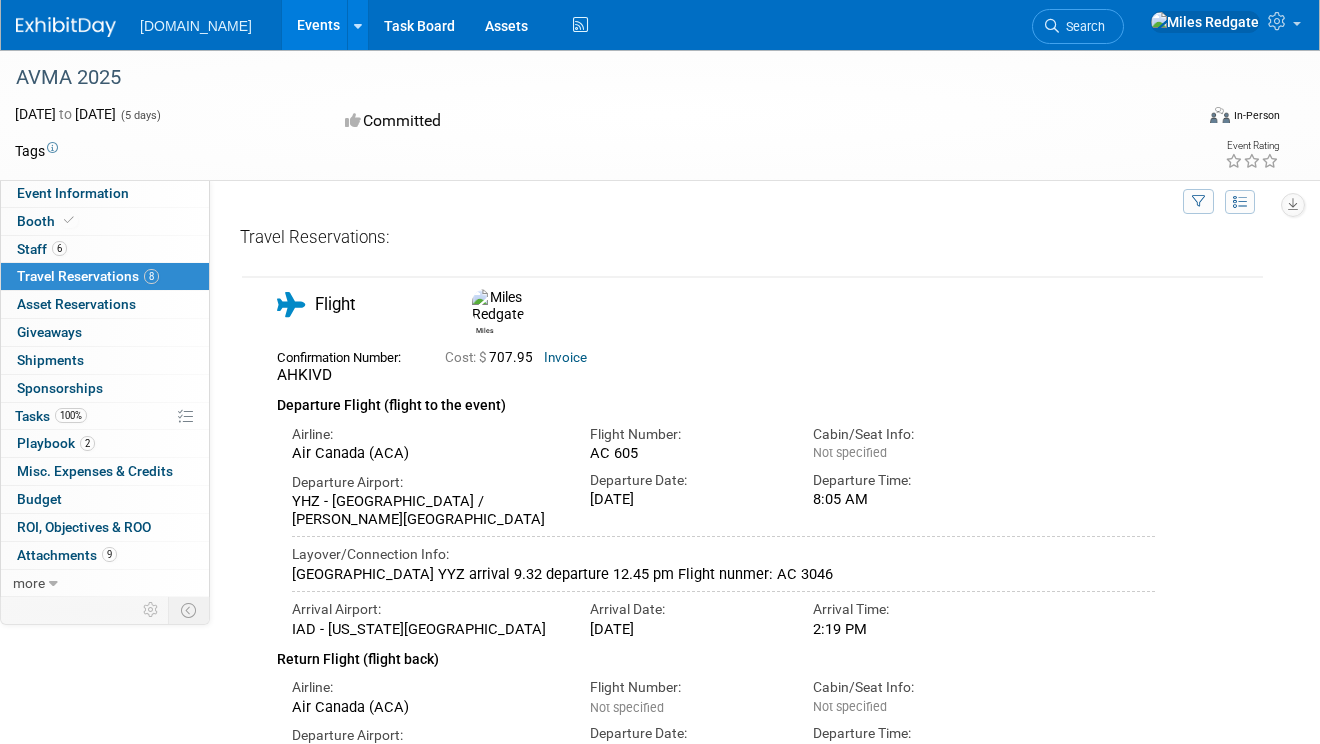 scroll, scrollTop: 0, scrollLeft: 0, axis: both 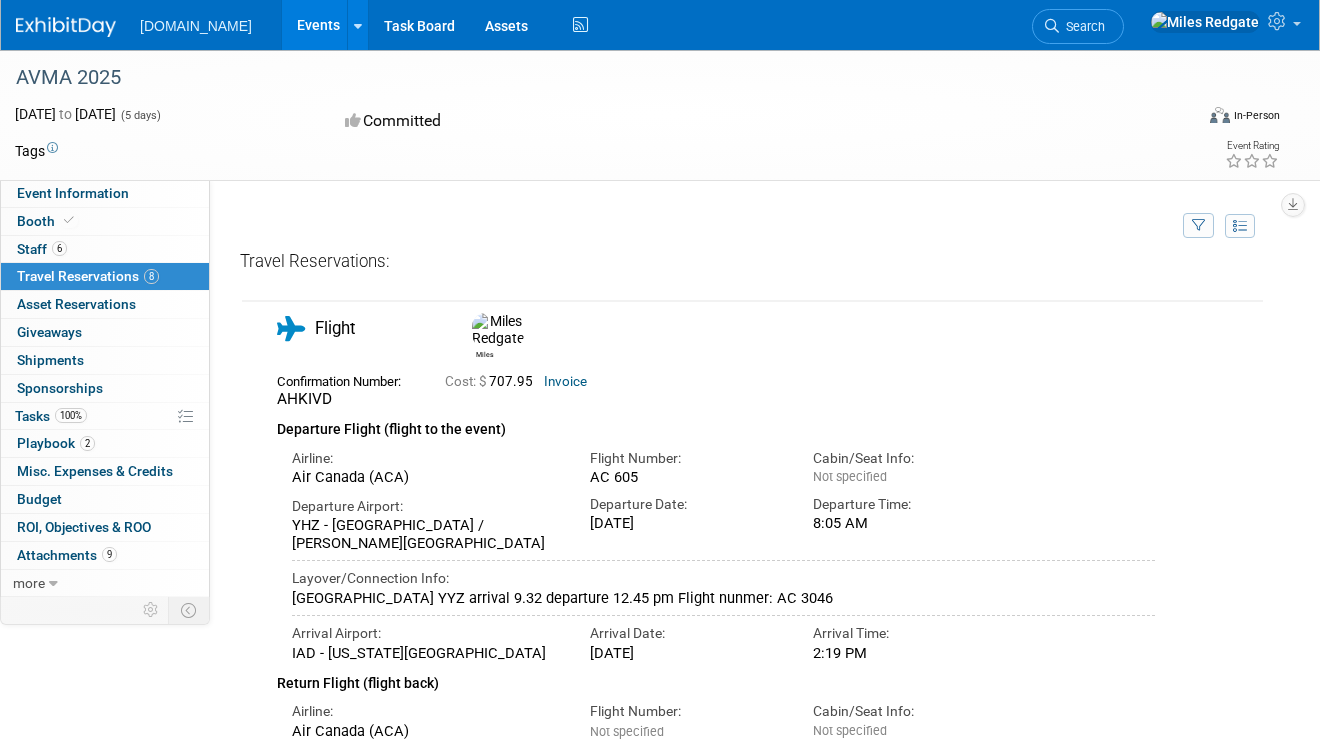 click at bounding box center [701, 228] 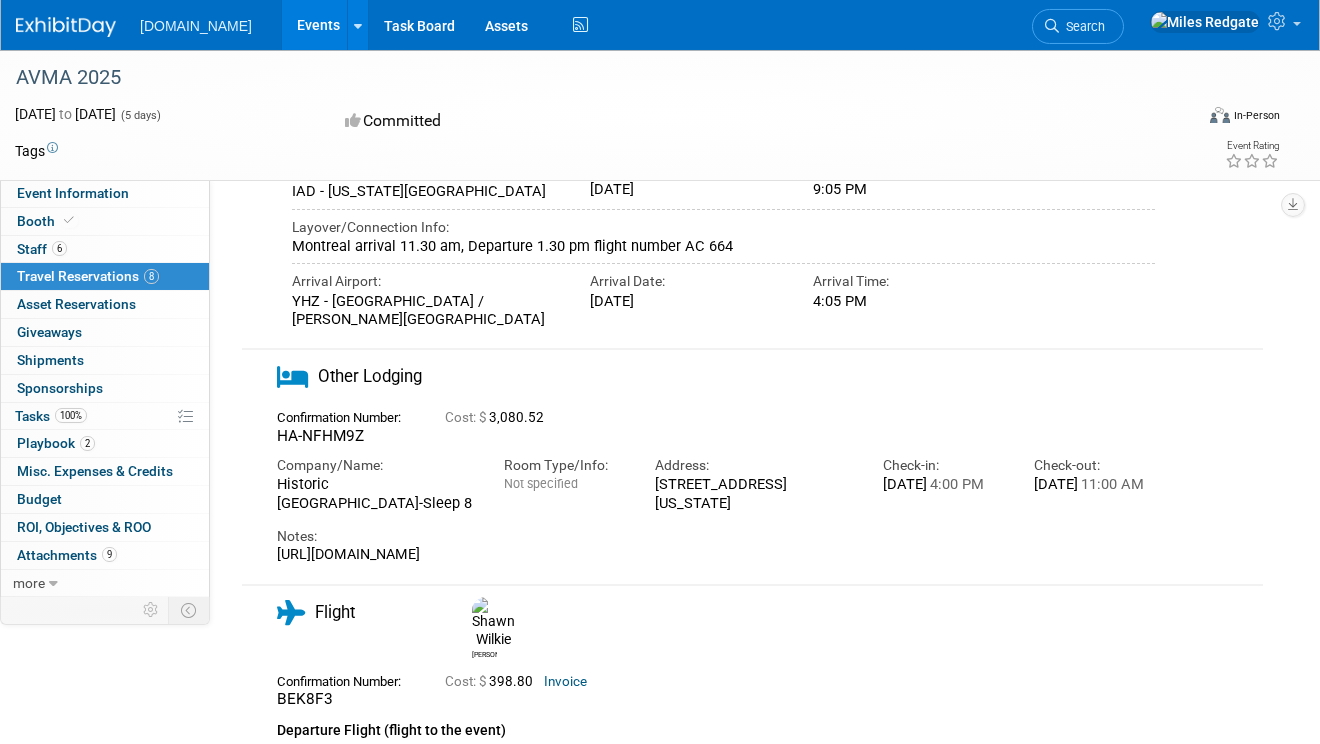 scroll, scrollTop: 592, scrollLeft: 0, axis: vertical 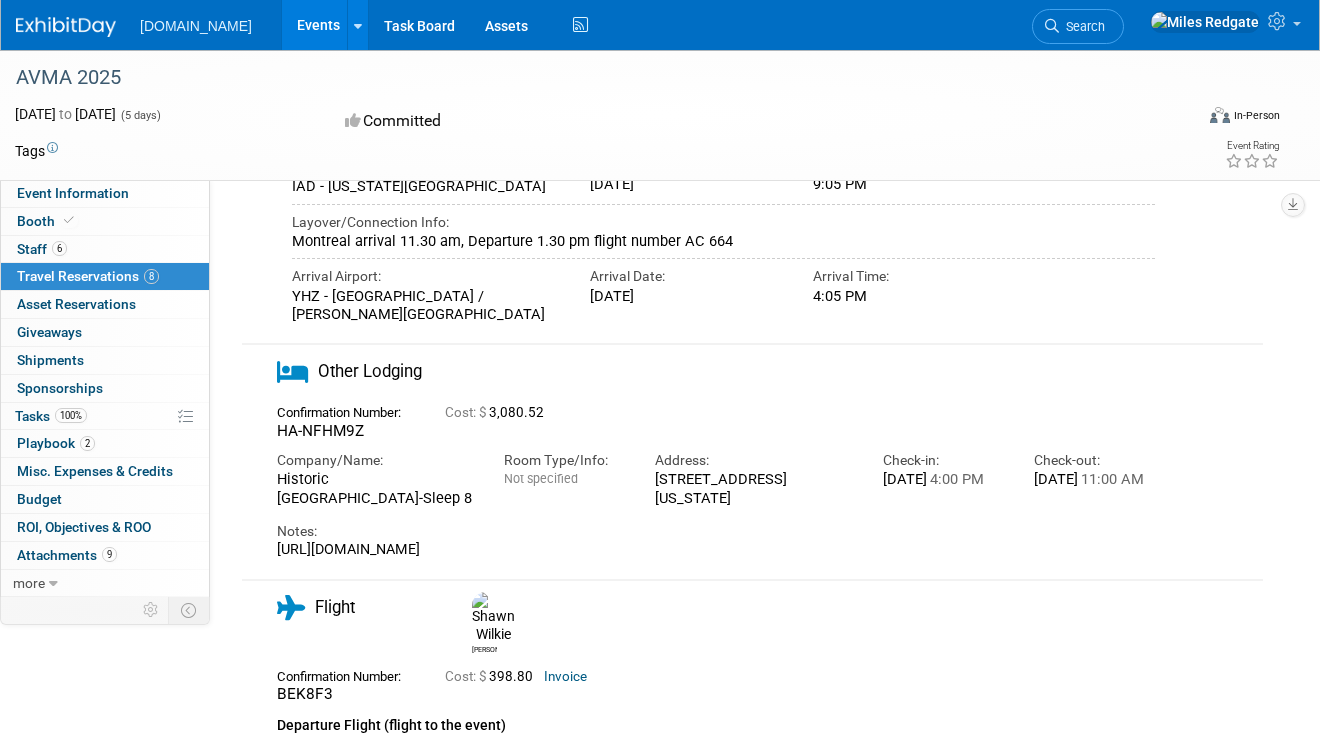 click on "Arrival Airport:" at bounding box center [426, 276] 